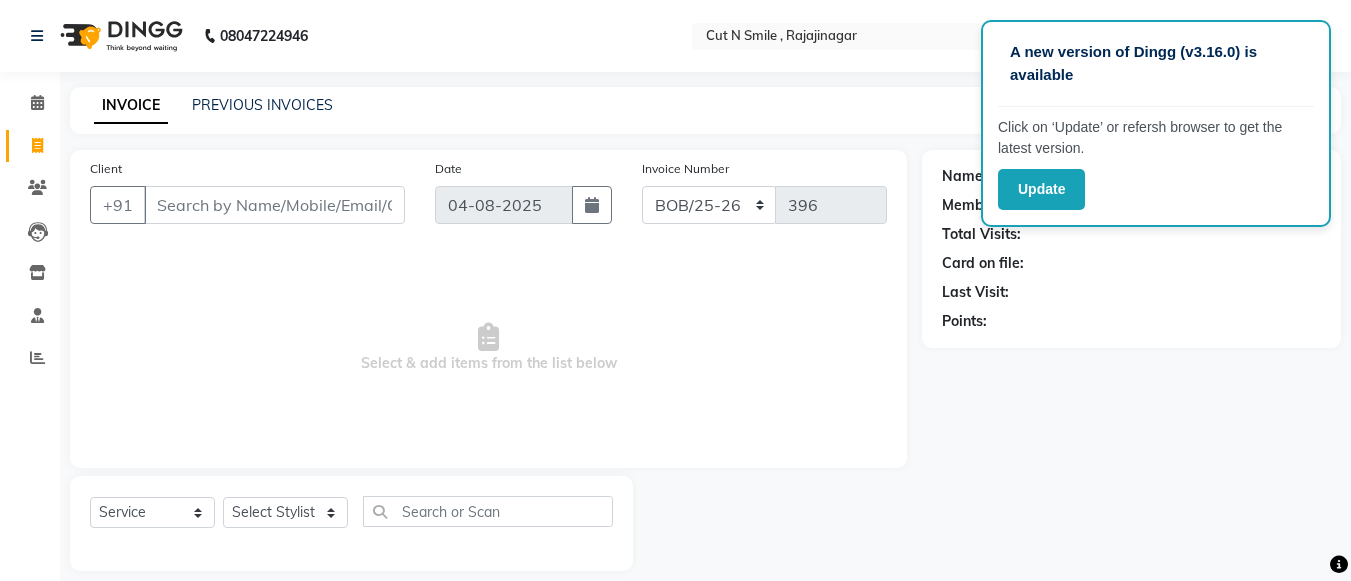select on "service" 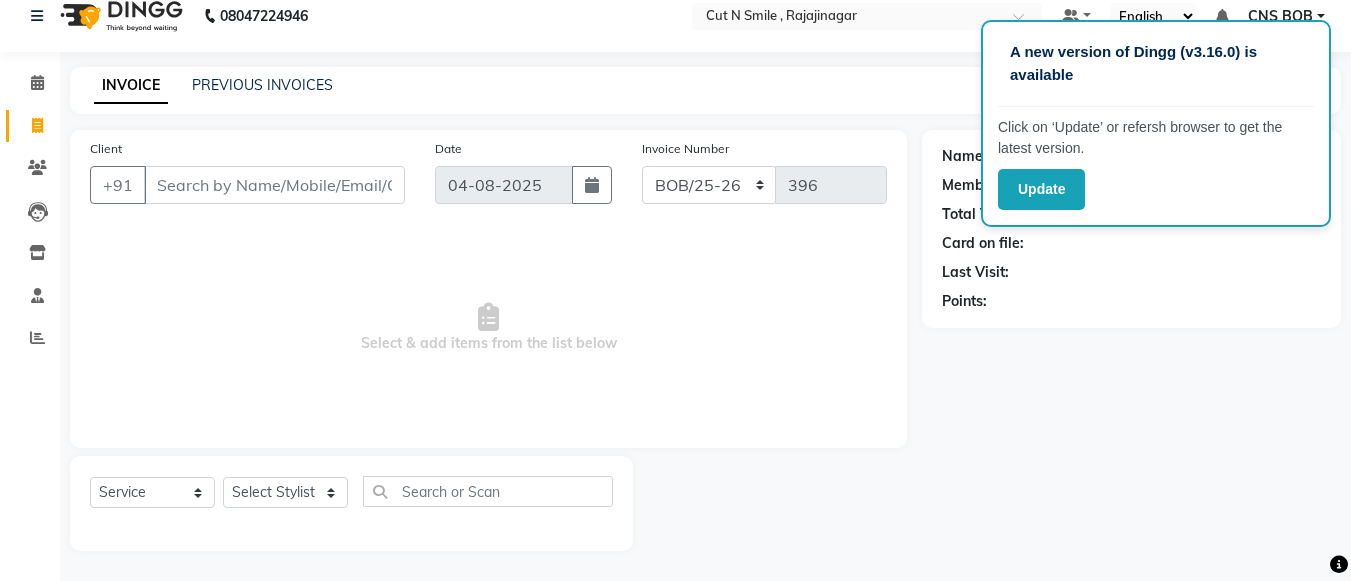 scroll, scrollTop: 0, scrollLeft: 0, axis: both 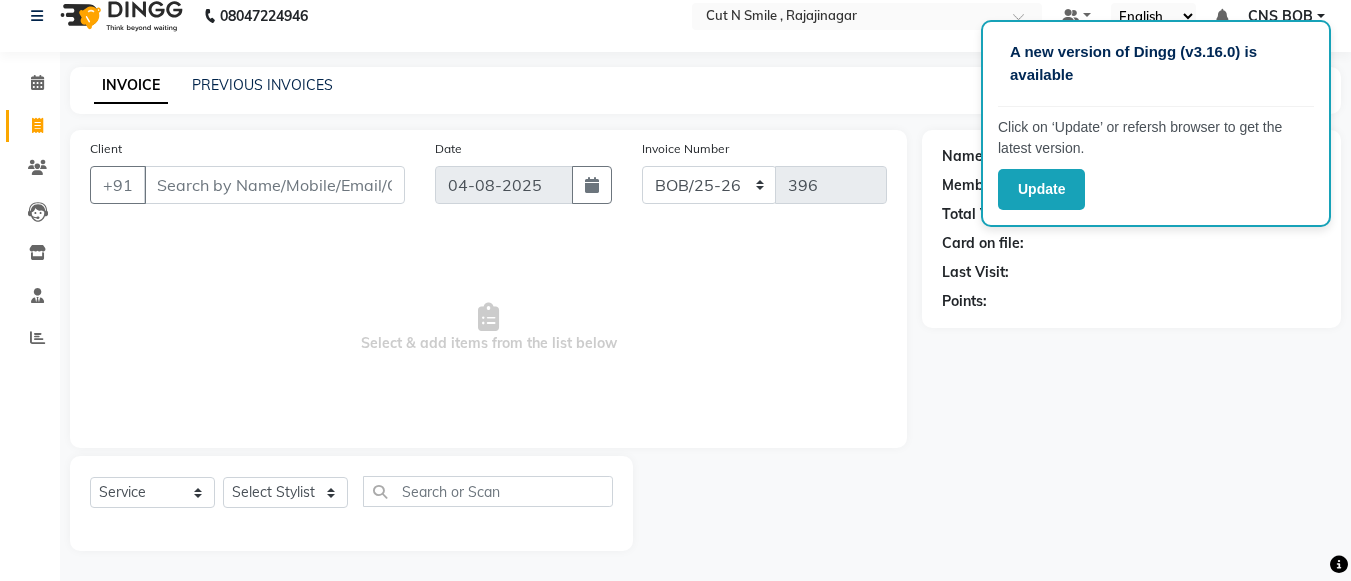 drag, startPoint x: 0, startPoint y: 0, endPoint x: 214, endPoint y: 161, distance: 267.8003 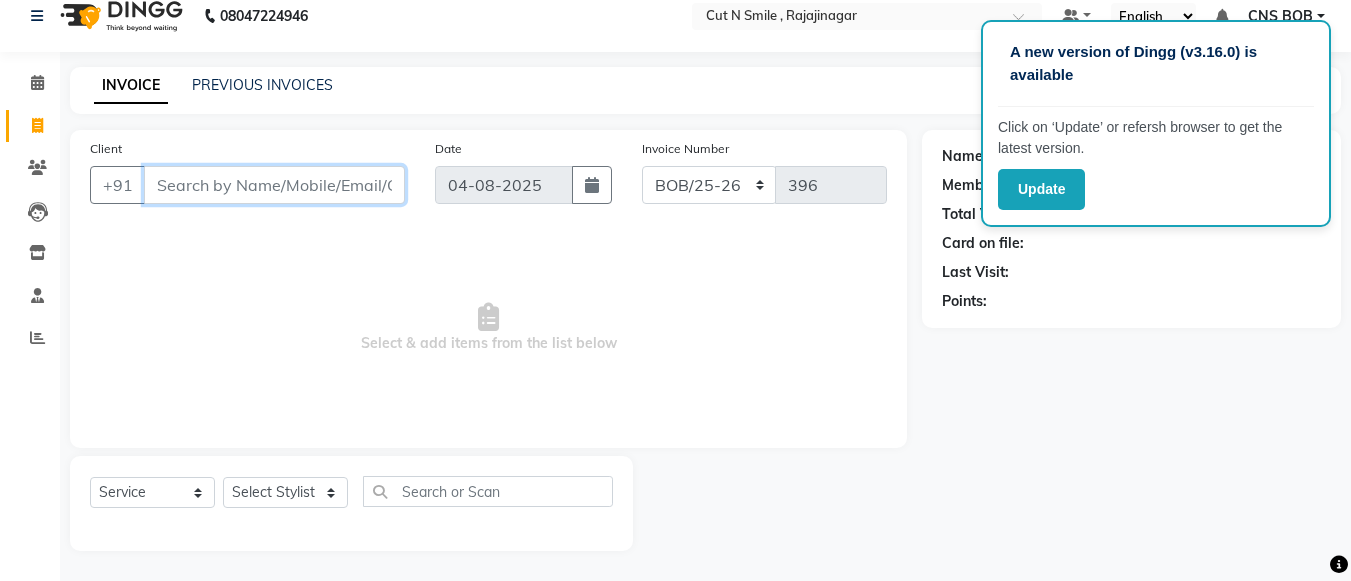 click on "Client" at bounding box center (274, 185) 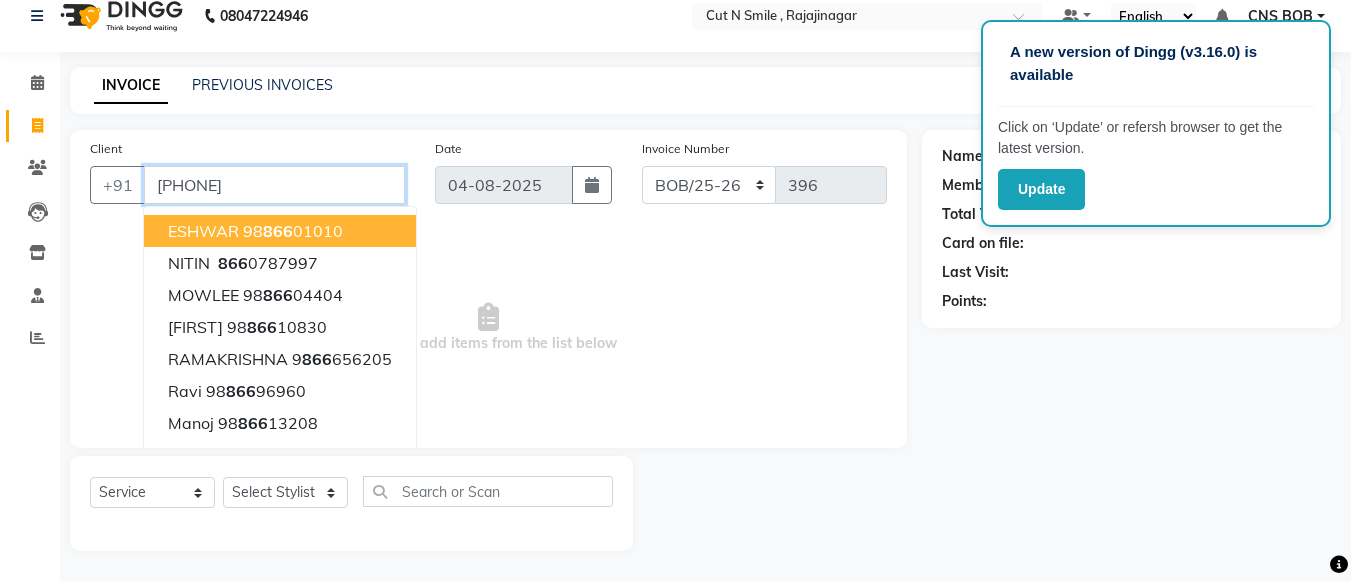 type on "8660779577" 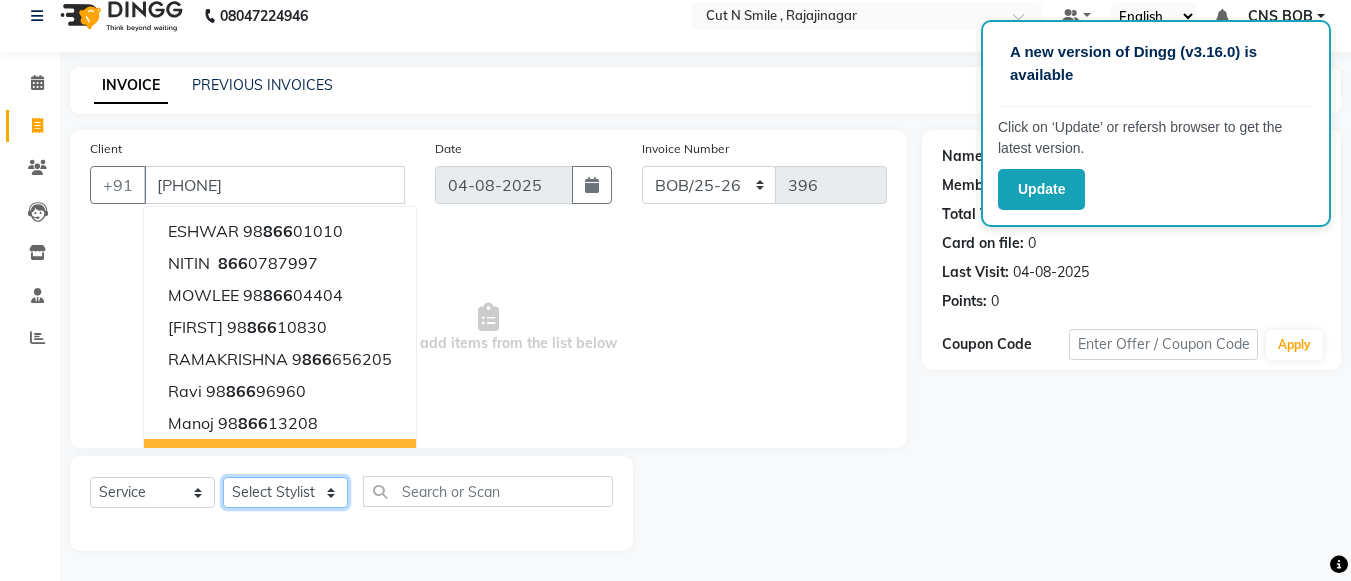 click on "Select Stylist Ali ML Ammu 3R Ankith VN Ash Mohammed 3R Atheek 3R Binitha 3R Bipana 4R CNS BOB  Cut N Smile 17M  Cut N Smile 3R Cut n Smile 4R Cut N Smile 9M Cut N Smile ML Cut N Smile V Fazil Ali 4R Govind VN Hema 4R Jayashree VN Karan VN Love 4R Mani Singh 3R Manu 4R  Muskaan VN Nadeem 4R N D M 4R NDM Alam 4R Noushad VN Pavan 4R Priya BOB Priyanka 3R Rahul 3R Ravi 3R Riya BOB Rohith 4R Roobina 3R Roopa 4R Rubina BOB Sahil Ahmed 3R Sahil Bhatti 4R Sameer 3R Sanajana BOB  Sanjana BOB Sarita VN Shaan 4R Shahid 4R Shakir VN Shanavaaz BOB Shiney 3R Shivu Raj 4R Srijana BOB Sunil Laddi 4R Sunny VN Supriya BOB Sushmitha 4R Vakeel 3R Varas 4R Varas BOB Vishwa VN" 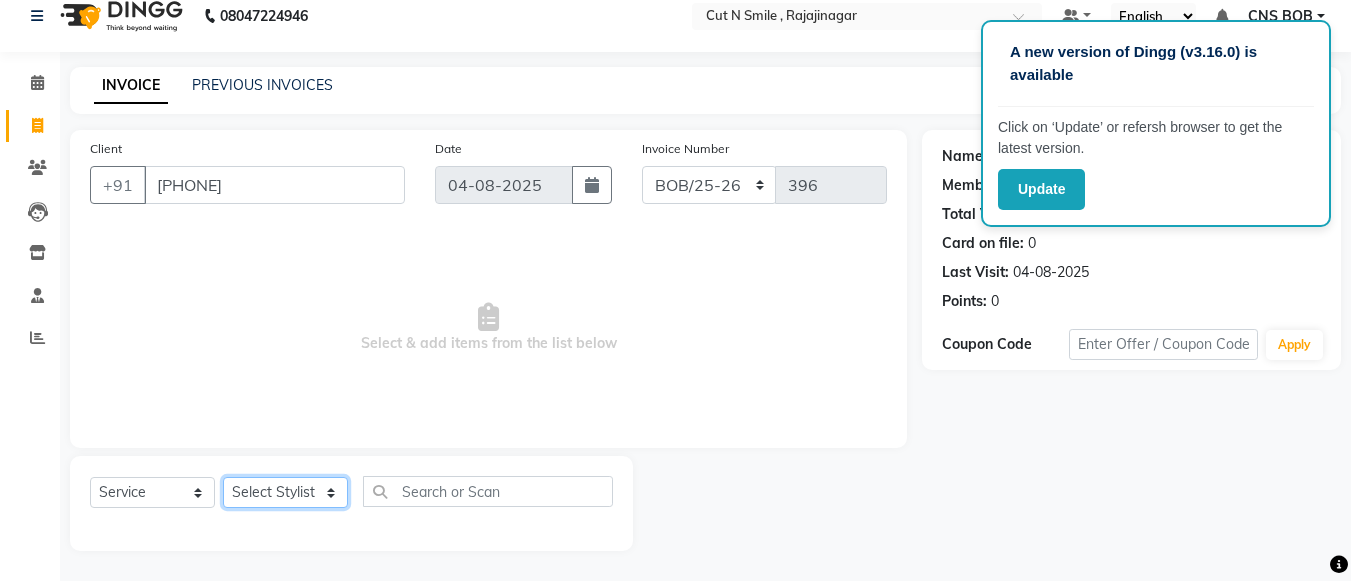select on "76423" 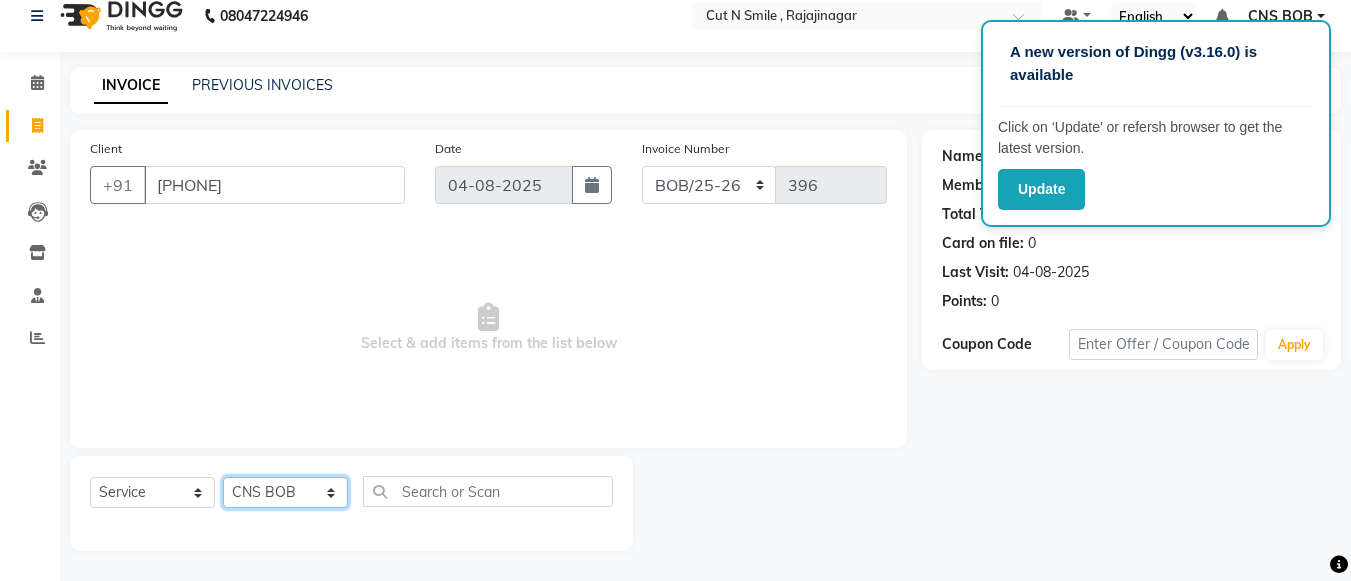 click on "Select Stylist Ali ML Ammu 3R Ankith VN Ash Mohammed 3R Atheek 3R Binitha 3R Bipana 4R CNS BOB  Cut N Smile 17M  Cut N Smile 3R Cut n Smile 4R Cut N Smile 9M Cut N Smile ML Cut N Smile V Fazil Ali 4R Govind VN Hema 4R Jayashree VN Karan VN Love 4R Mani Singh 3R Manu 4R  Muskaan VN Nadeem 4R N D M 4R NDM Alam 4R Noushad VN Pavan 4R Priya BOB Priyanka 3R Rahul 3R Ravi 3R Riya BOB Rohith 4R Roobina 3R Roopa 4R Rubina BOB Sahil Ahmed 3R Sahil Bhatti 4R Sameer 3R Sanajana BOB  Sanjana BOB Sarita VN Shaan 4R Shahid 4R Shakir VN Shanavaaz BOB Shiney 3R Shivu Raj 4R Srijana BOB Sunil Laddi 4R Sunny VN Supriya BOB Sushmitha 4R Vakeel 3R Varas 4R Varas BOB Vishwa VN" 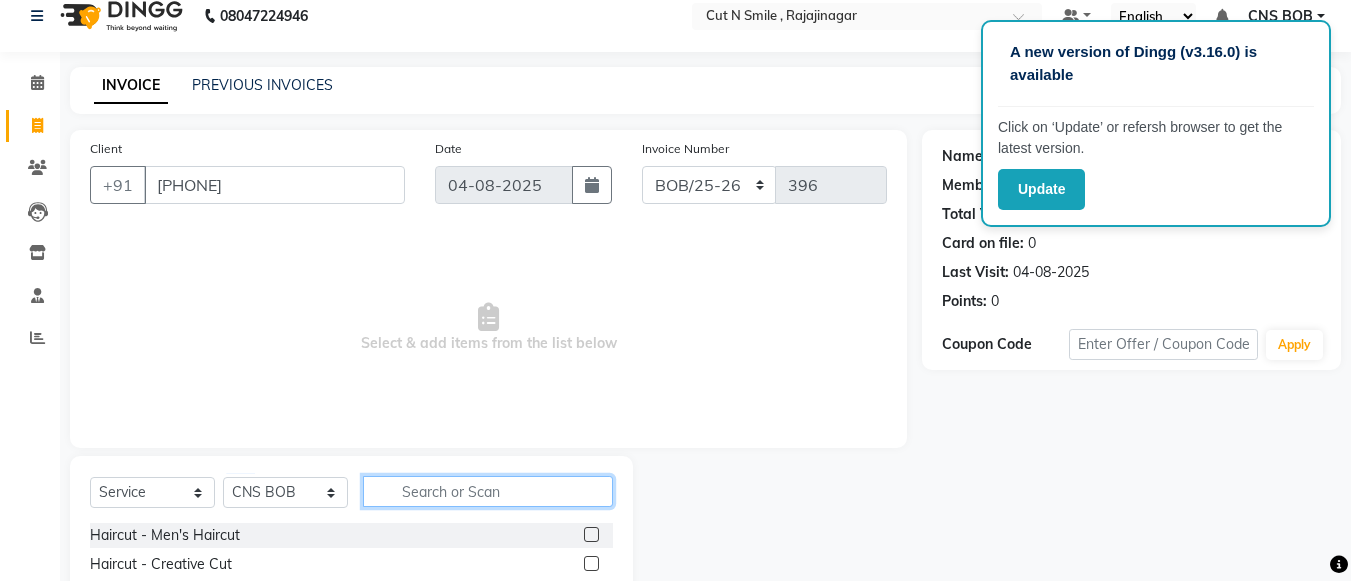 click 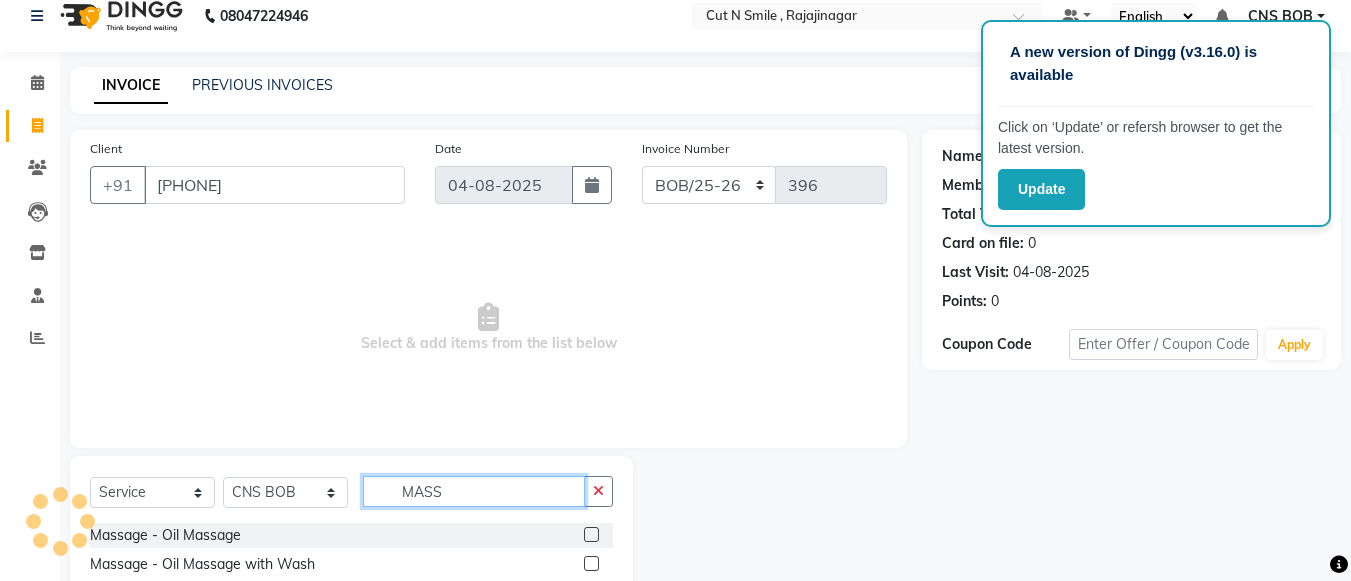type on "MASS" 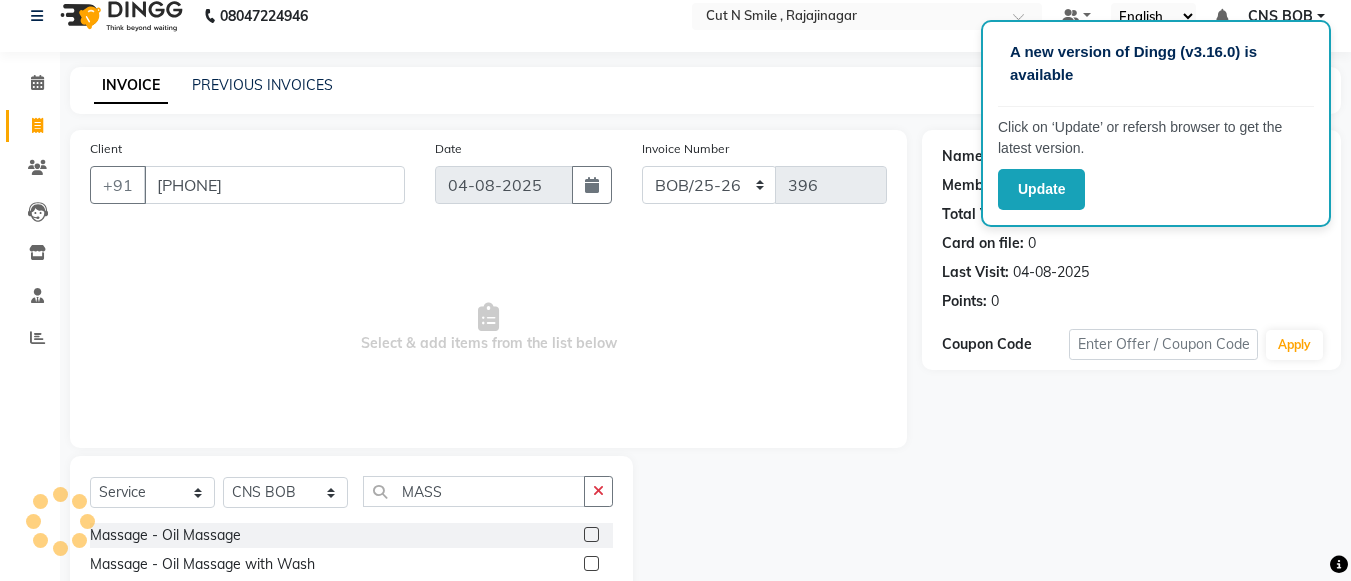 click 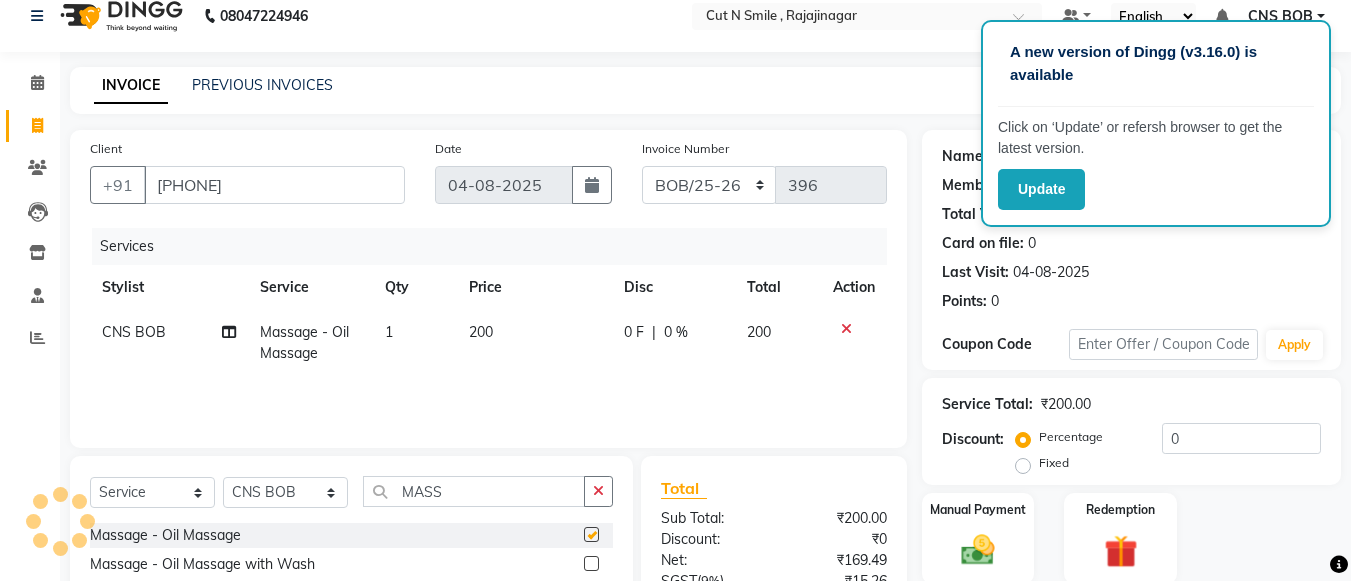 checkbox on "false" 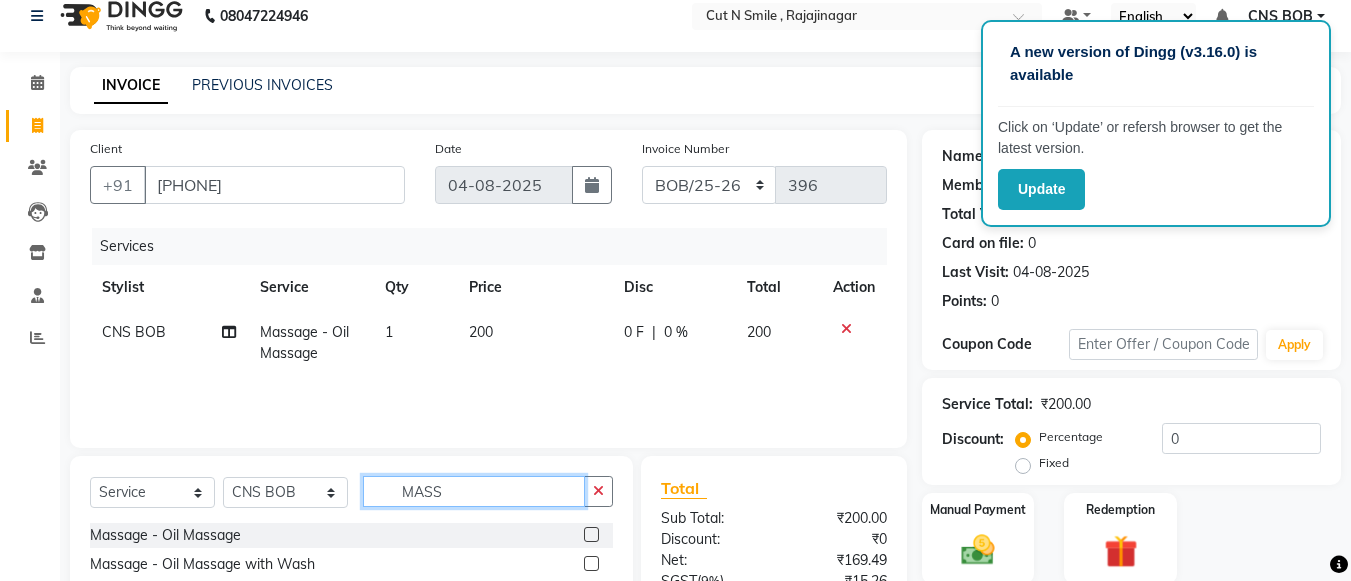 click on "MASS" 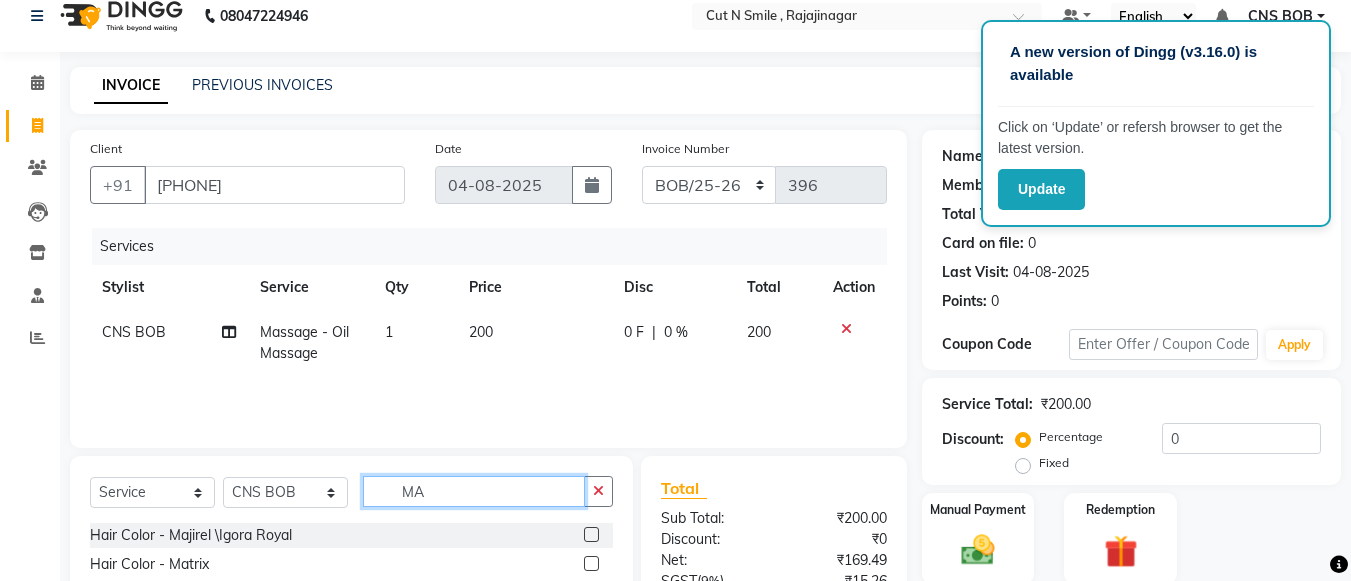 type on "M" 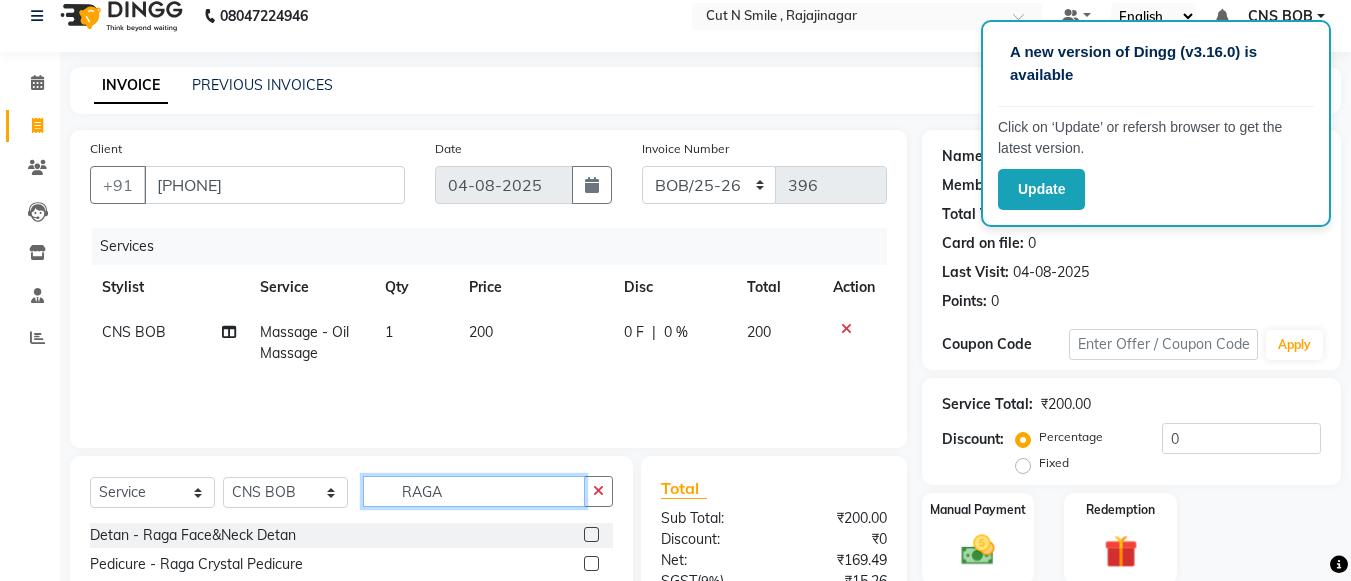 scroll, scrollTop: 219, scrollLeft: 0, axis: vertical 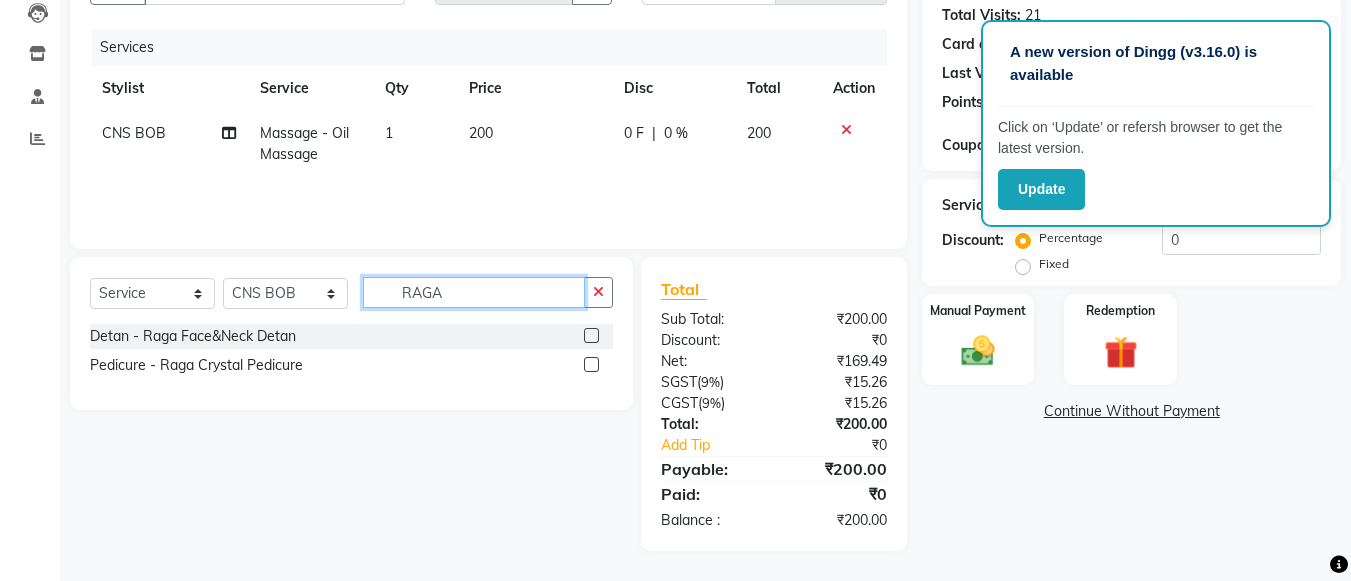 type on "RAGA" 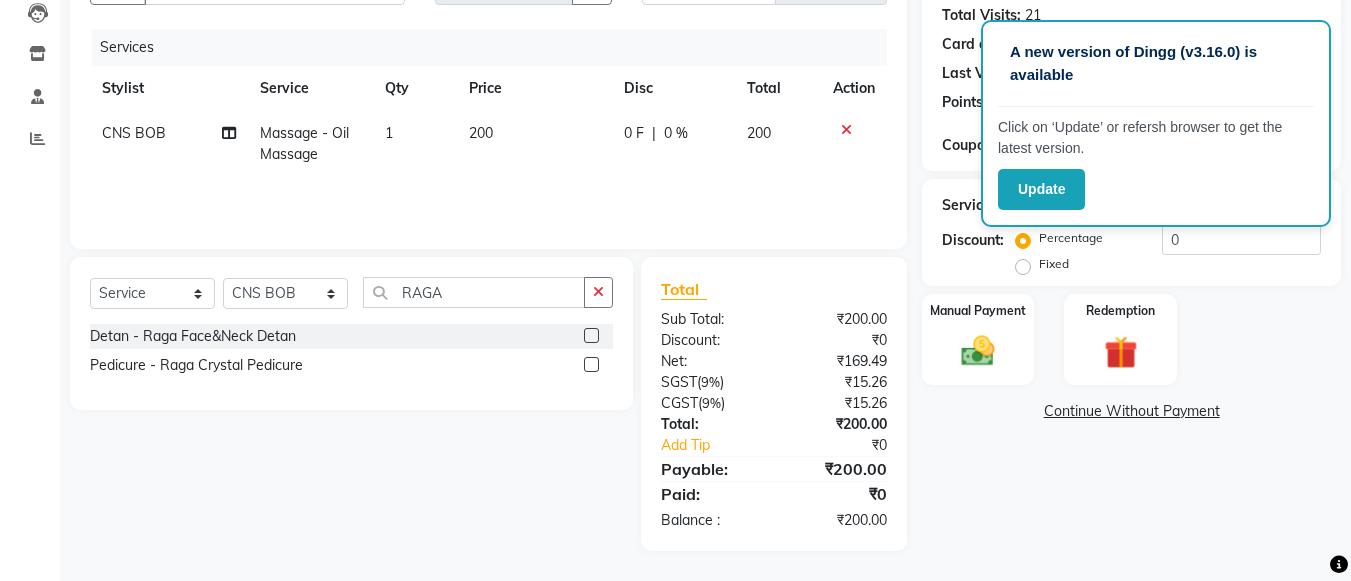 click 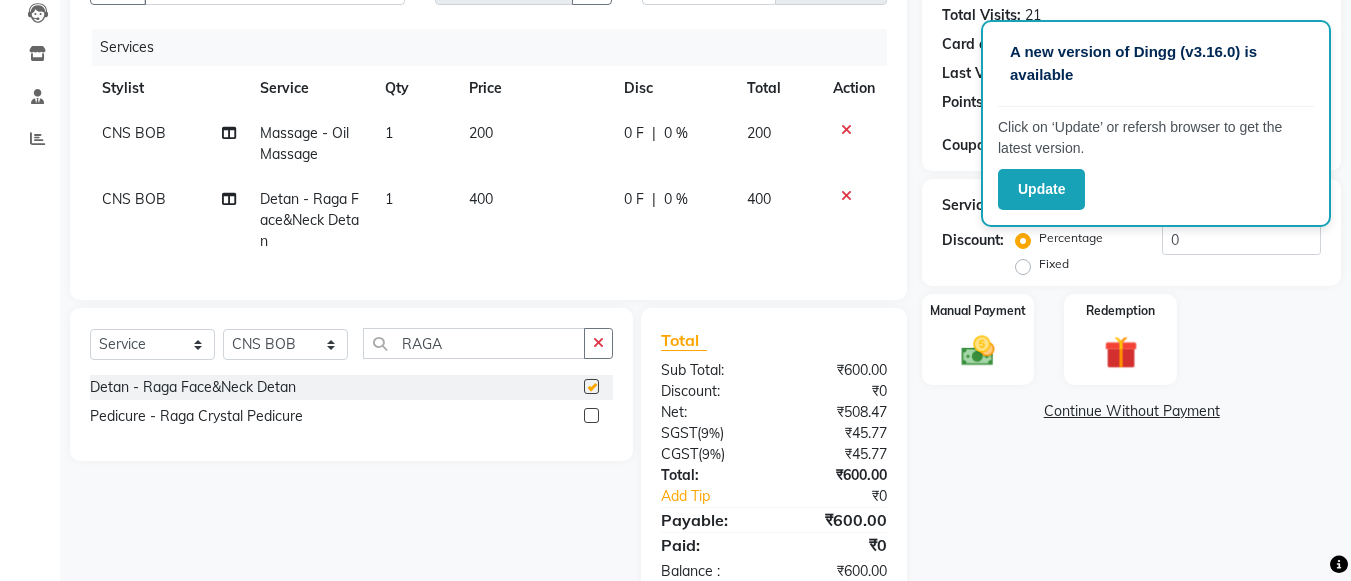 checkbox on "false" 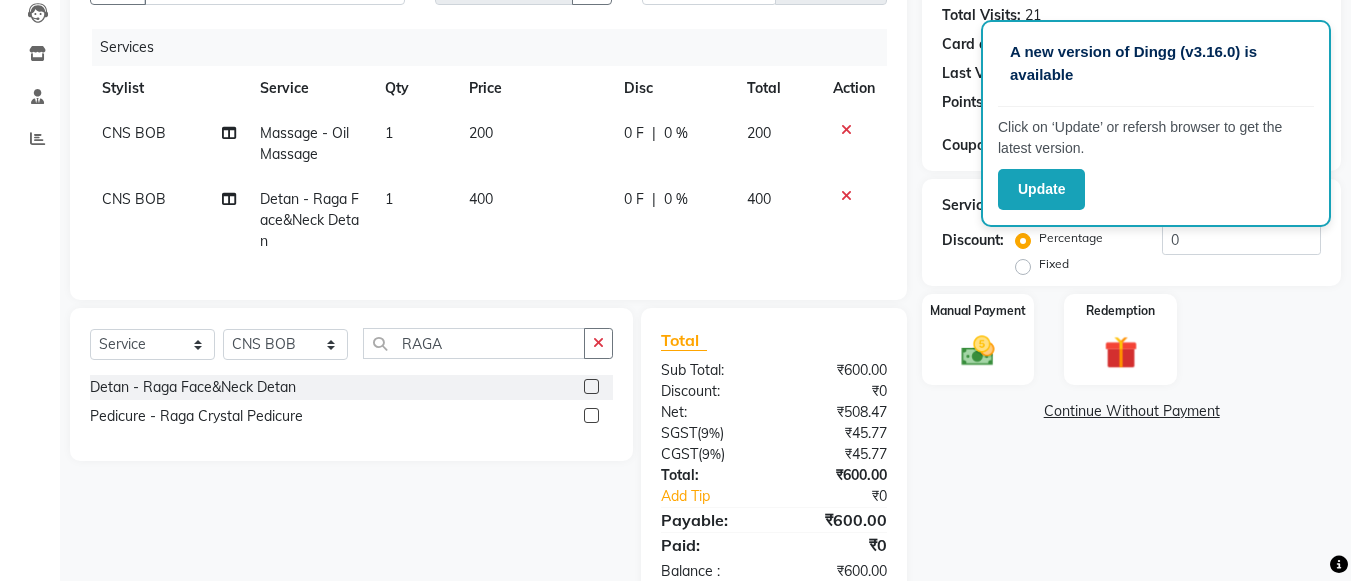click on "Select  Service  Product  Membership  Package Voucher Prepaid Gift Card  Select Stylist Ali ML Ammu 3R Ankith VN Ash Mohammed 3R Atheek 3R Binitha 3R Bipana 4R CNS BOB  Cut N Smile 17M  Cut N Smile 3R Cut n Smile 4R Cut N Smile 9M Cut N Smile ML Cut N Smile V Fazil Ali 4R Govind VN Hema 4R Jayashree VN Karan VN Love 4R Mani Singh 3R Manu 4R  Muskaan VN Nadeem 4R N D M 4R NDM Alam 4R Noushad VN Pavan 4R Priya BOB Priyanka 3R Rahul 3R Ravi 3R Riya BOB Rohith 4R Roobina 3R Roopa 4R Rubina BOB Sahil Ahmed 3R Sahil Bhatti 4R Sameer 3R Sanajana BOB  Sanjana BOB Sarita VN Shaan 4R Shahid 4R Shakir VN Shanavaaz BOB Shiney 3R Shivu Raj 4R Srijana BOB Sunil Laddi 4R Sunny VN Supriya BOB Sushmitha 4R Vakeel 3R Varas 4R Varas BOB Vishwa VN RAGA Detan  - Raga Face&Neck Detan  Pedicure  - Raga Crystal Pedicure" 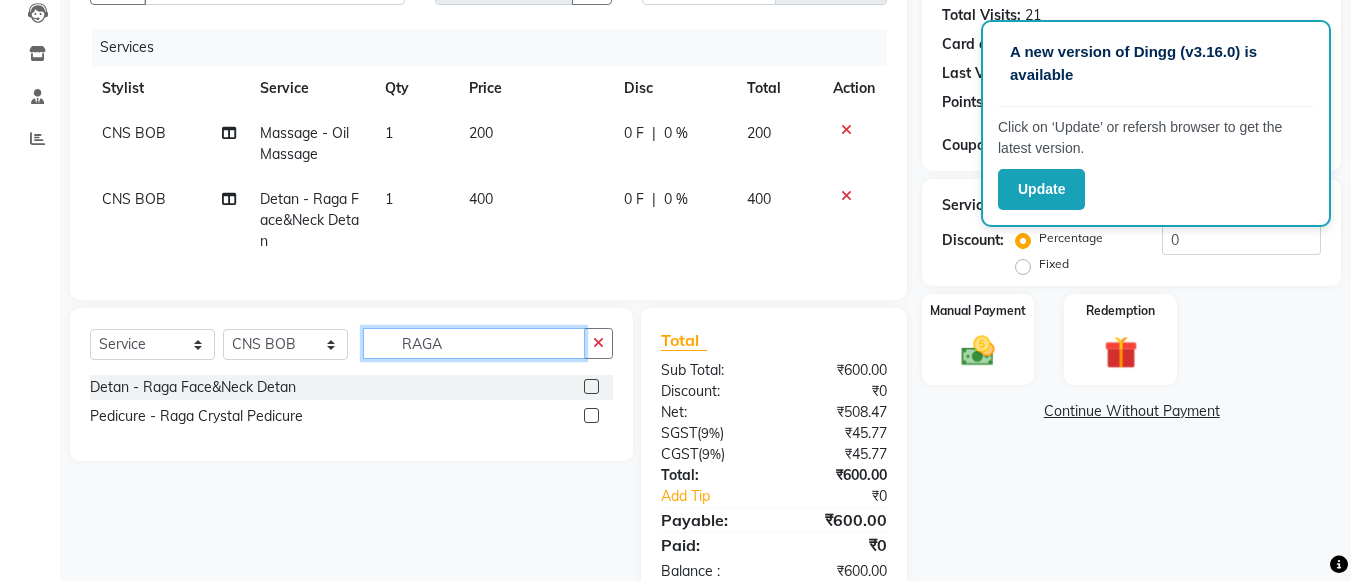click on "RAGA" 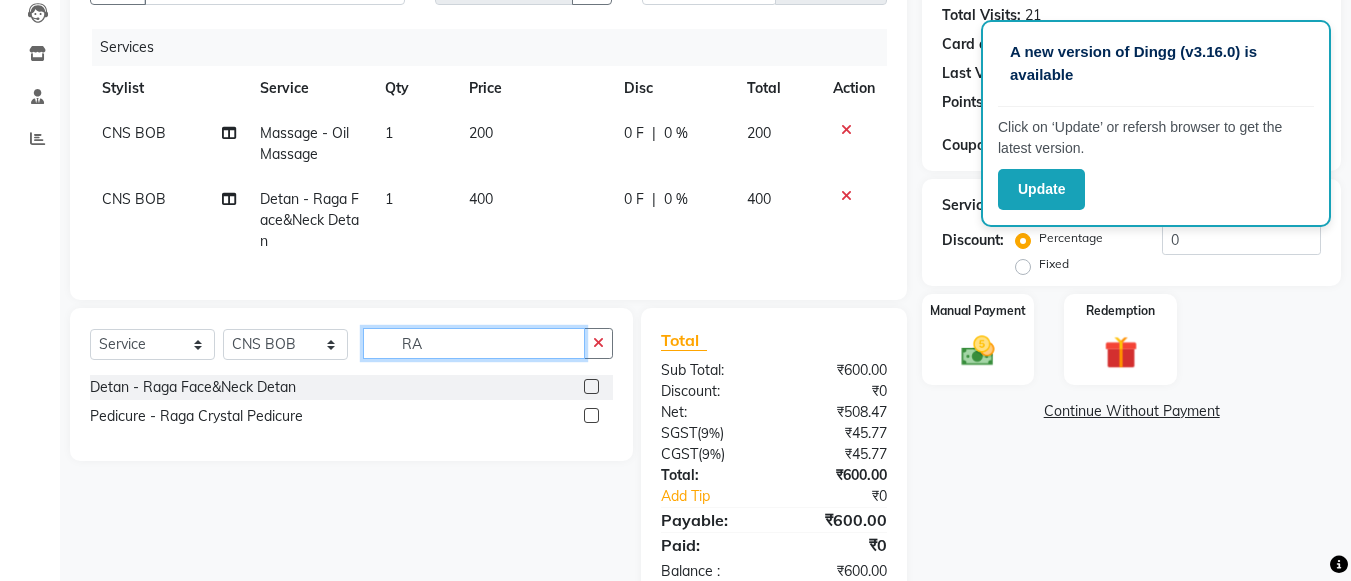 type on "R" 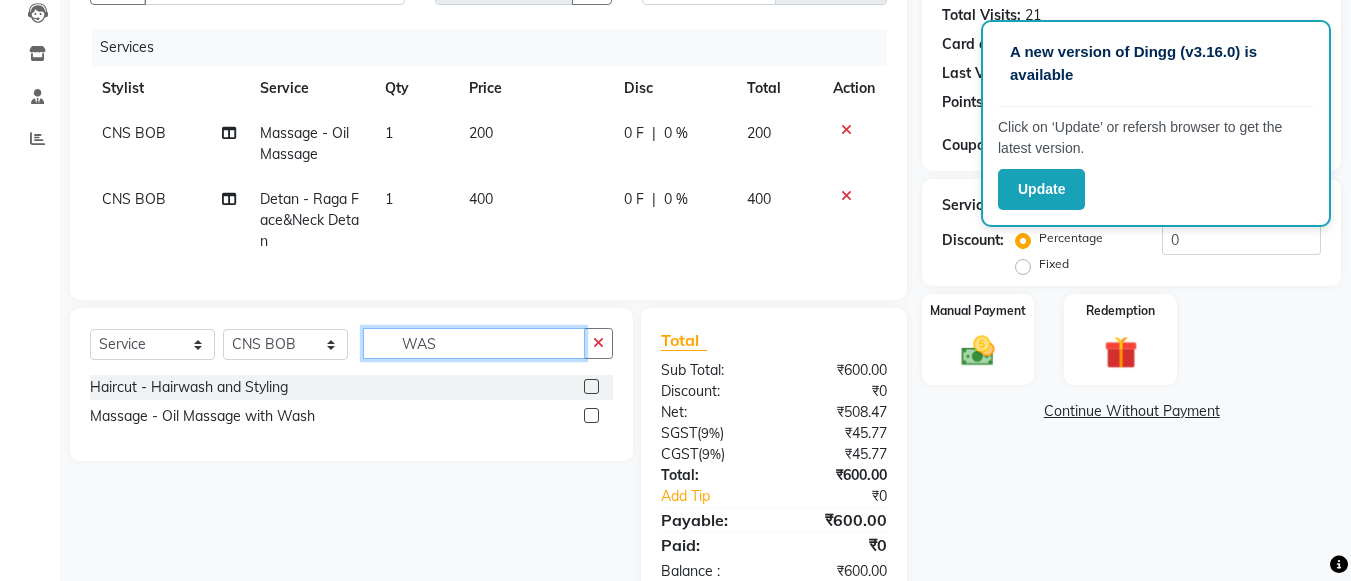type on "WAS" 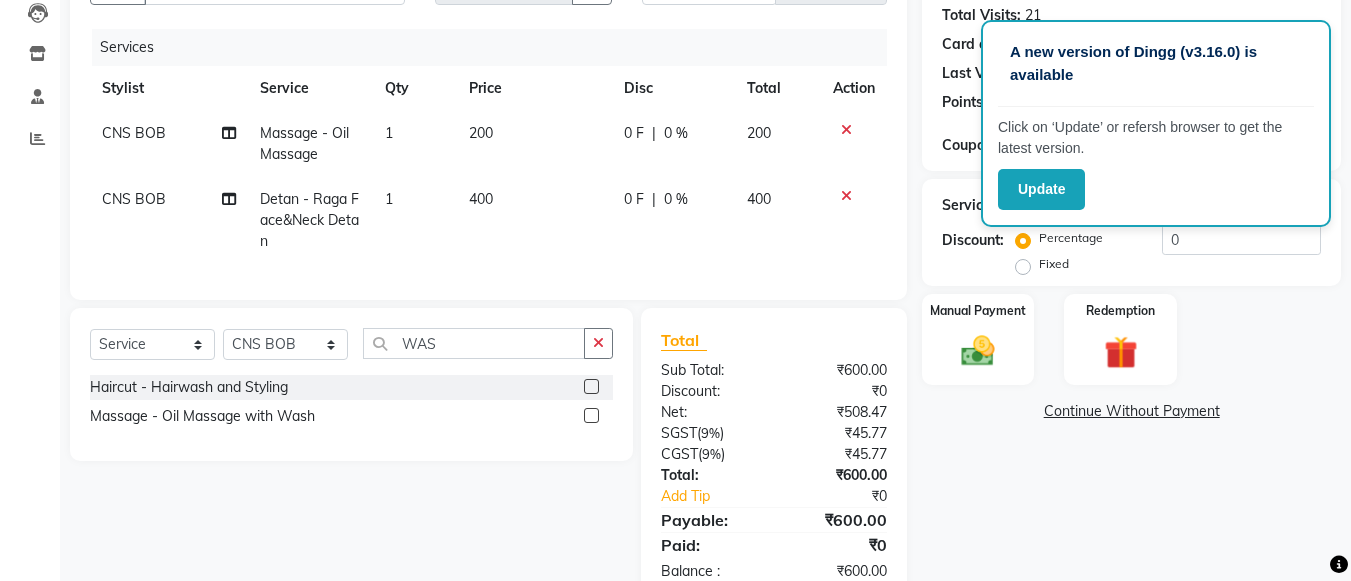click 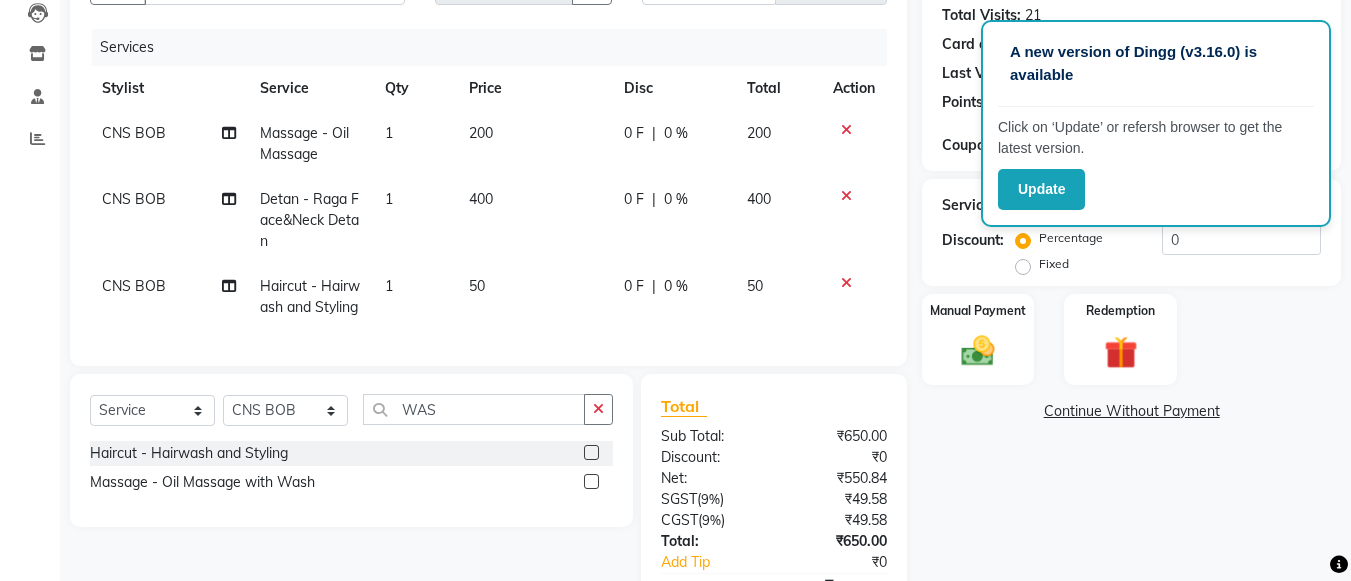 click 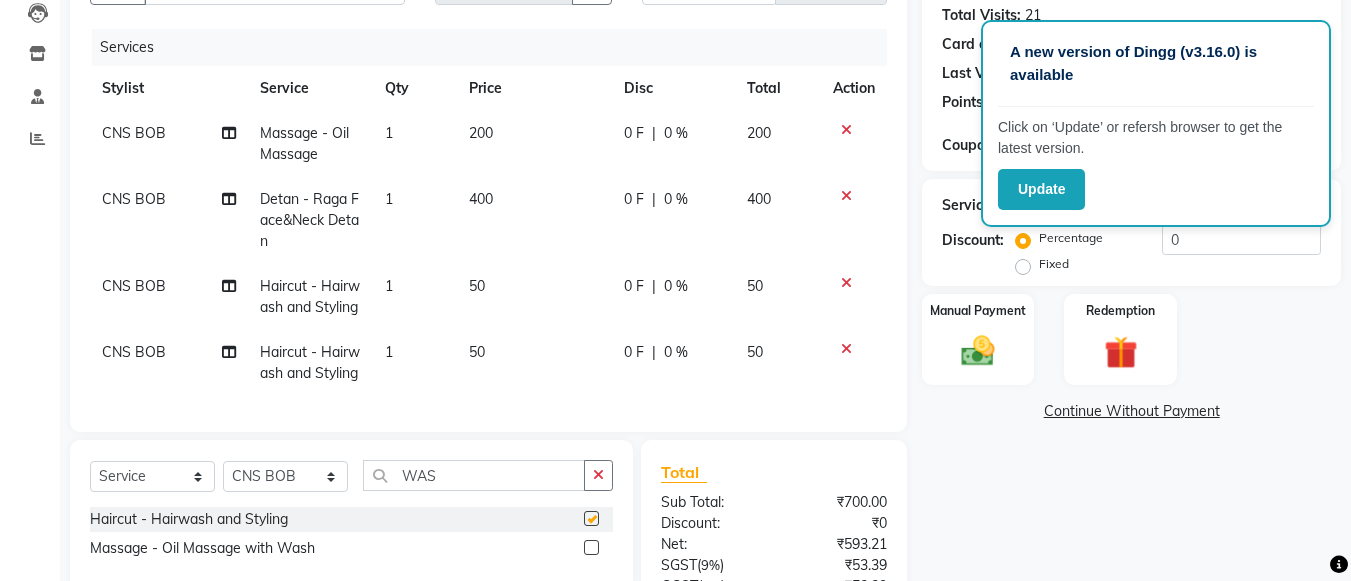 checkbox on "false" 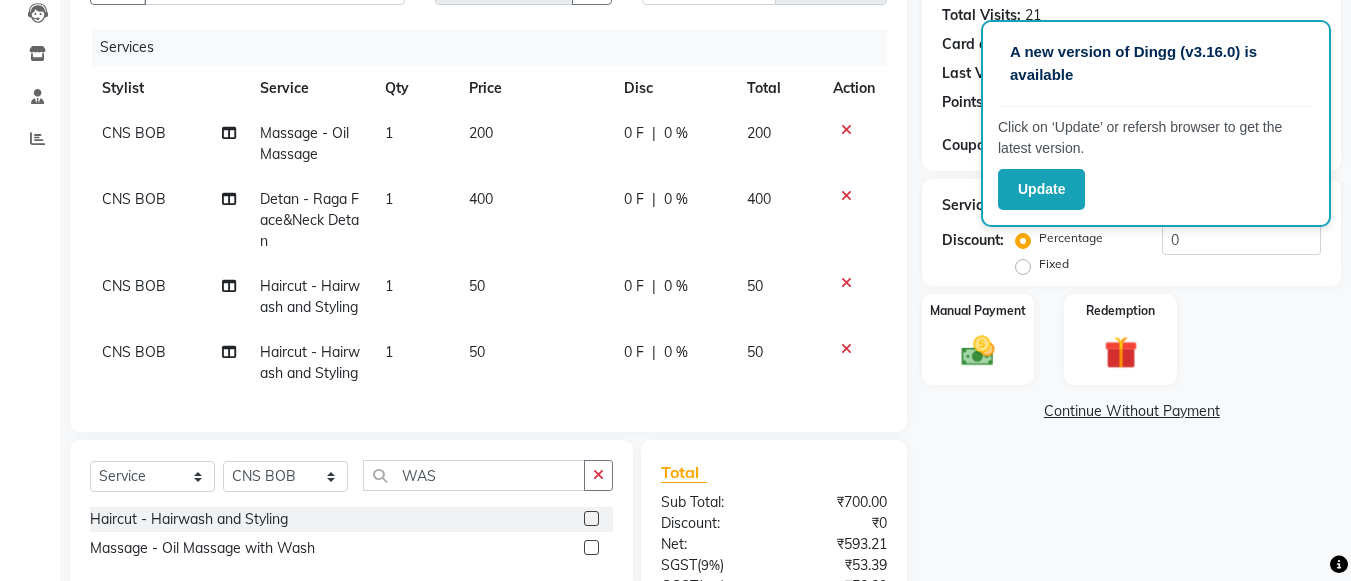 click 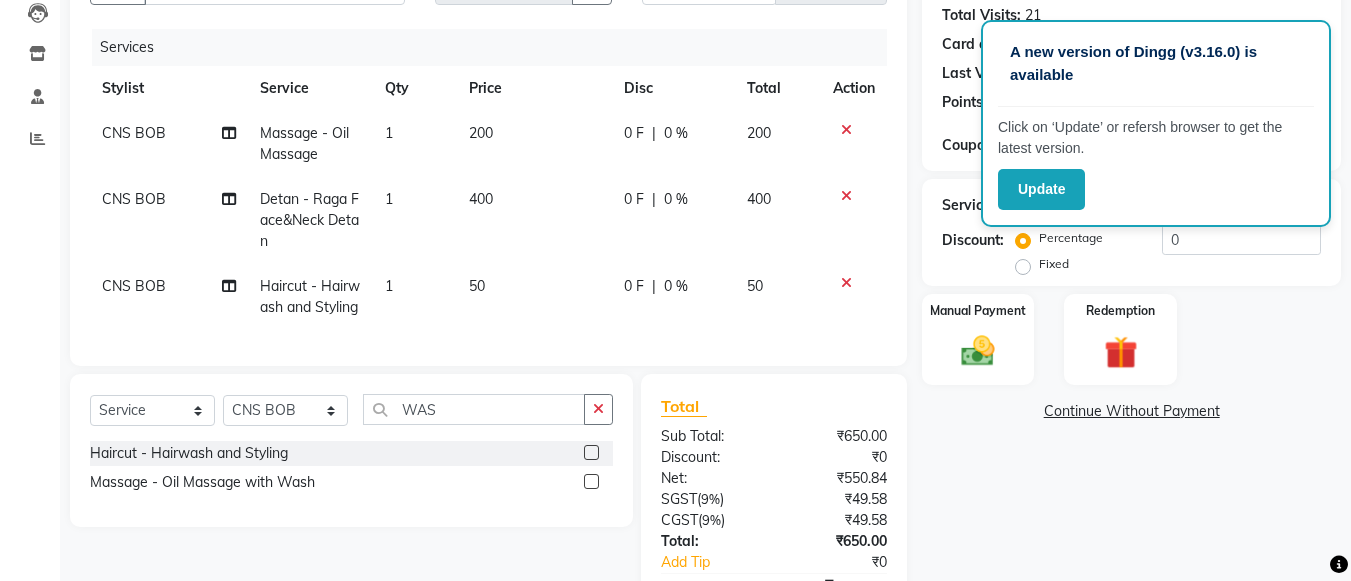 click on "50" 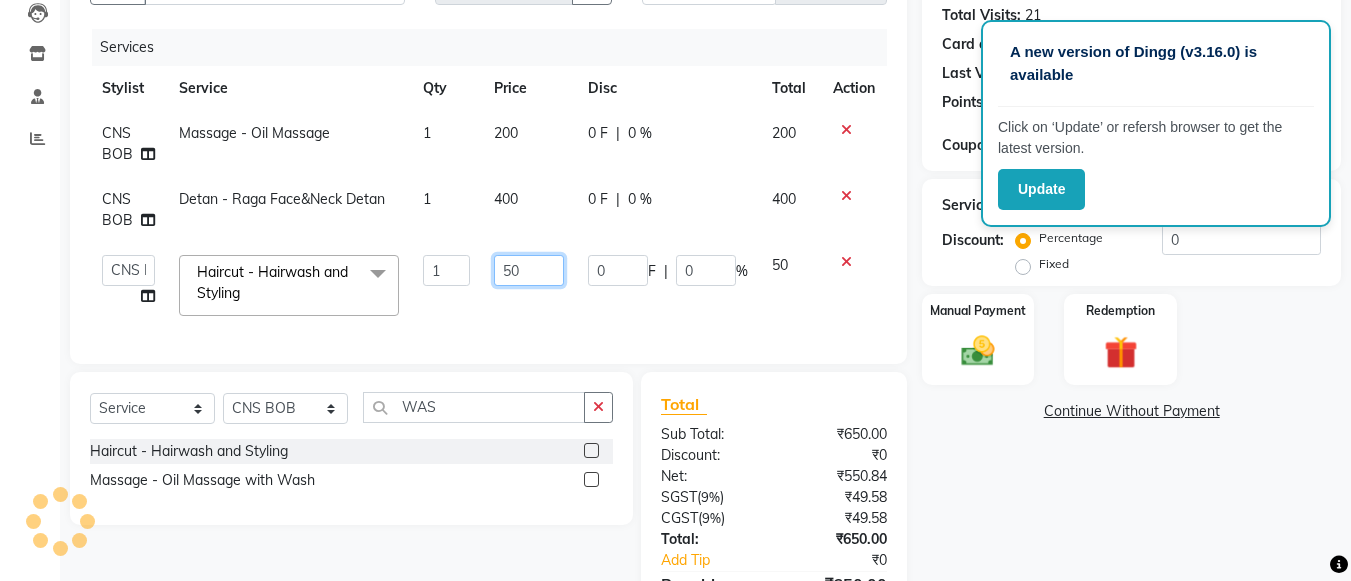 click on "50" 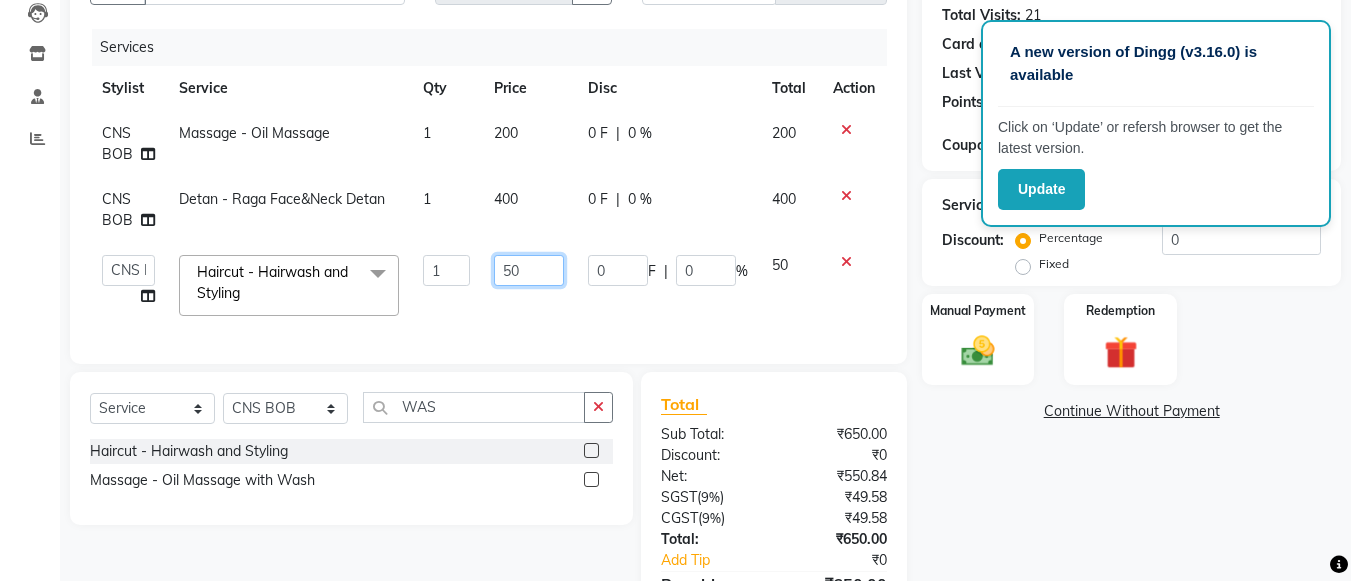 click on "50" 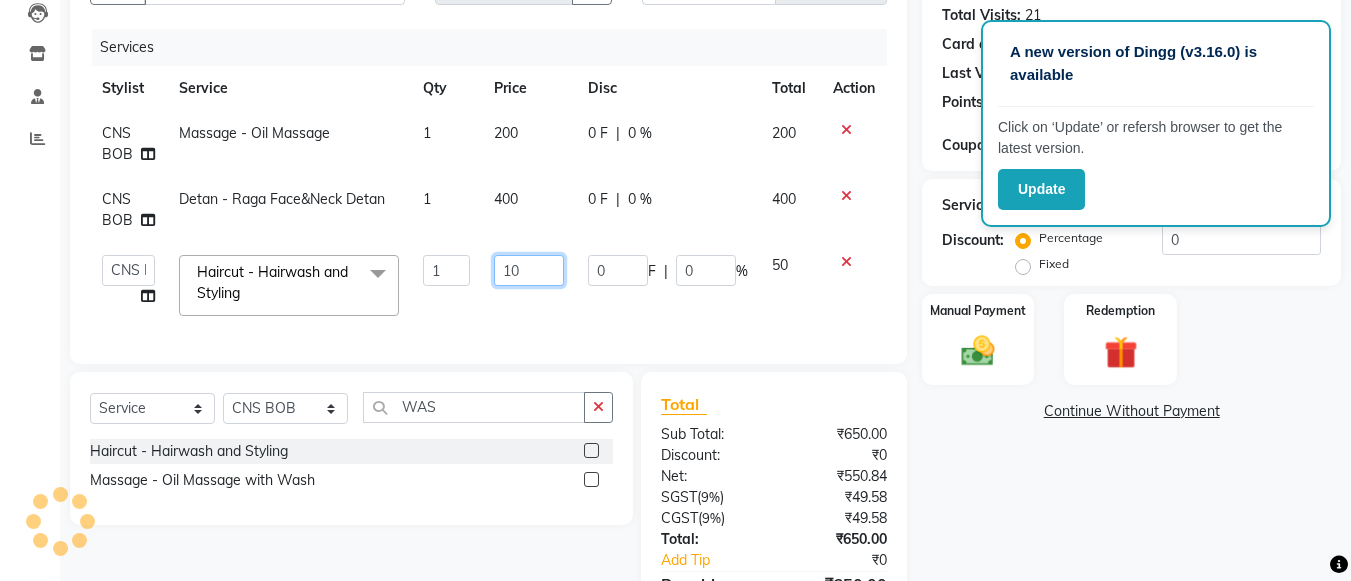 type on "100" 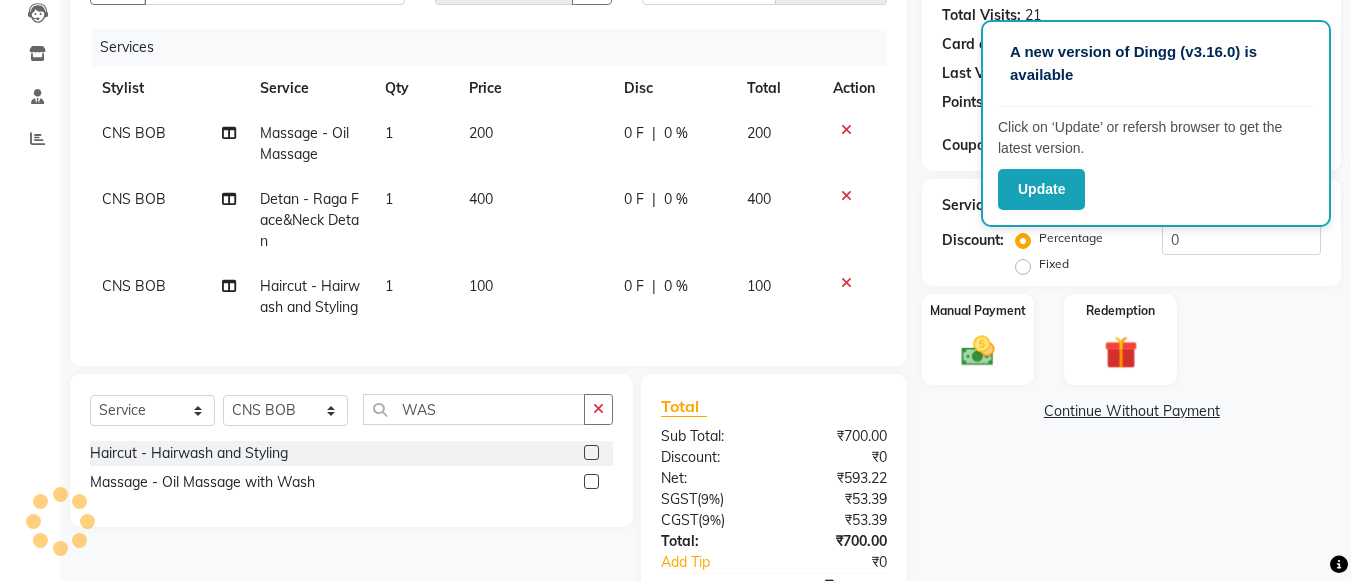 click on "Name: Cut N Smile  Membership:  No Active Membership  Total Visits:  21 Card on file:  0 Last Visit:   04-08-2025 Points:   0  Coupon Code Apply Service Total:  ₹700.00  Discount:  Percentage   Fixed  0 Manual Payment Redemption  Continue Without Payment" 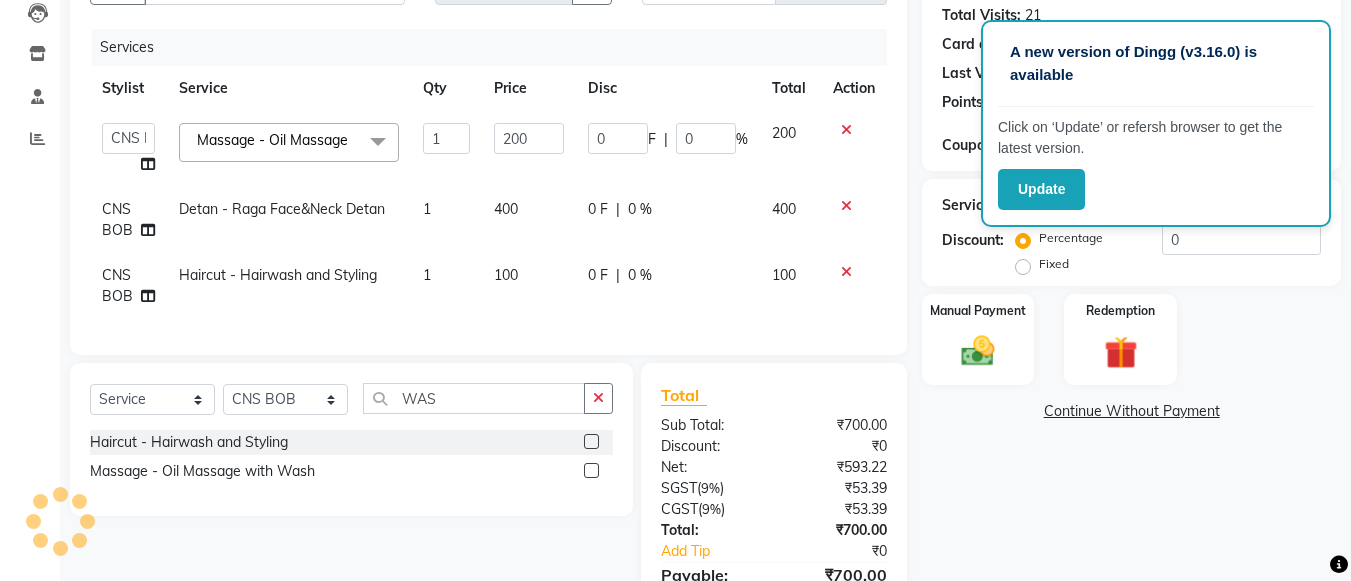 click on "200" 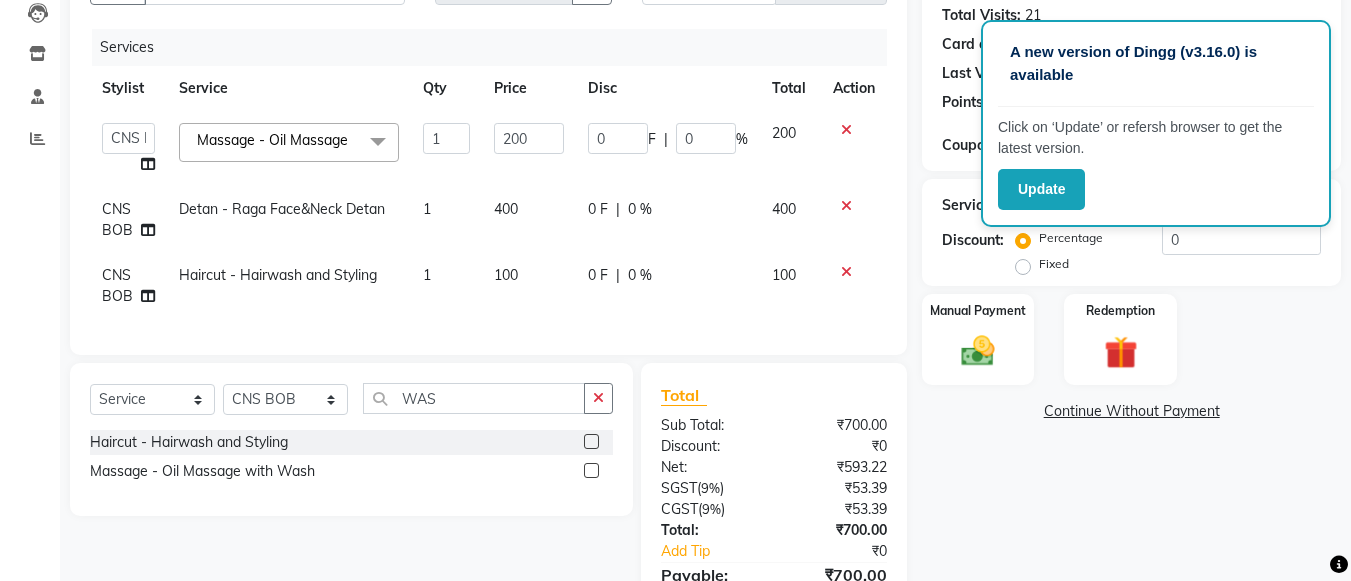 click on "200" 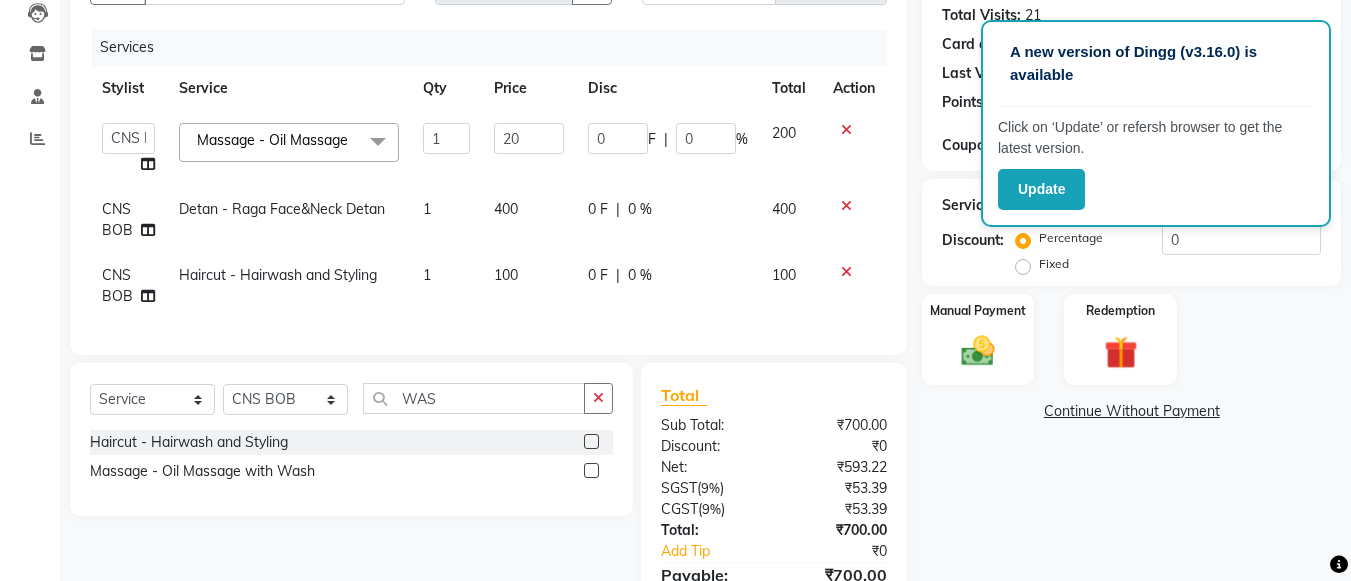 type on "2" 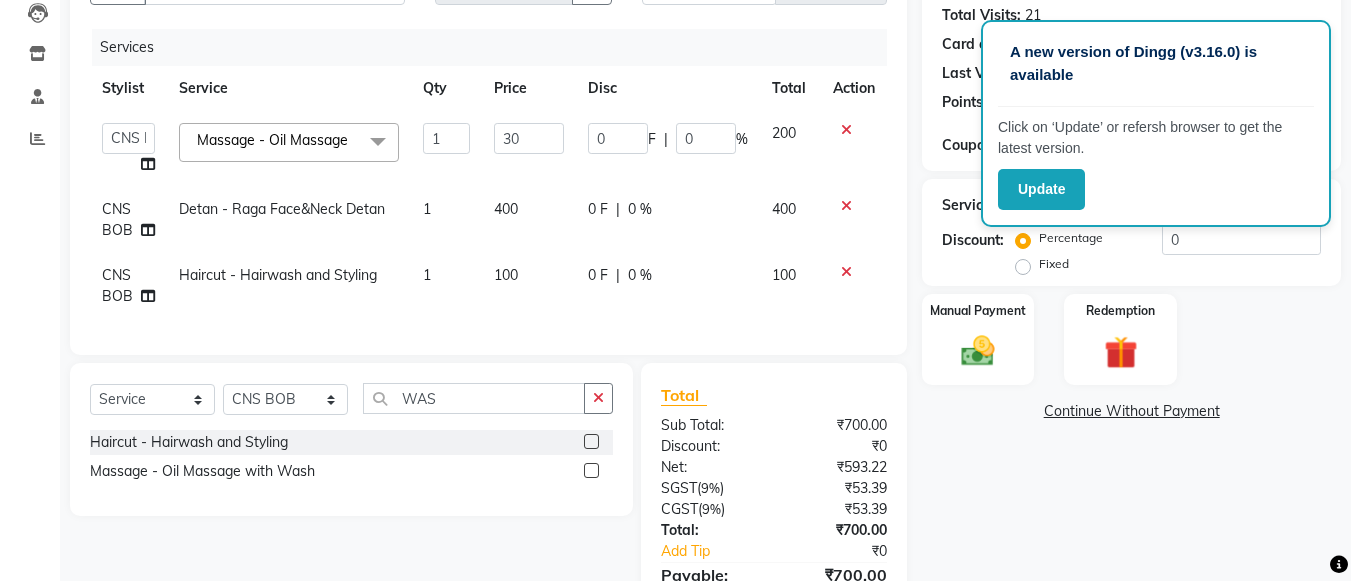 type on "300" 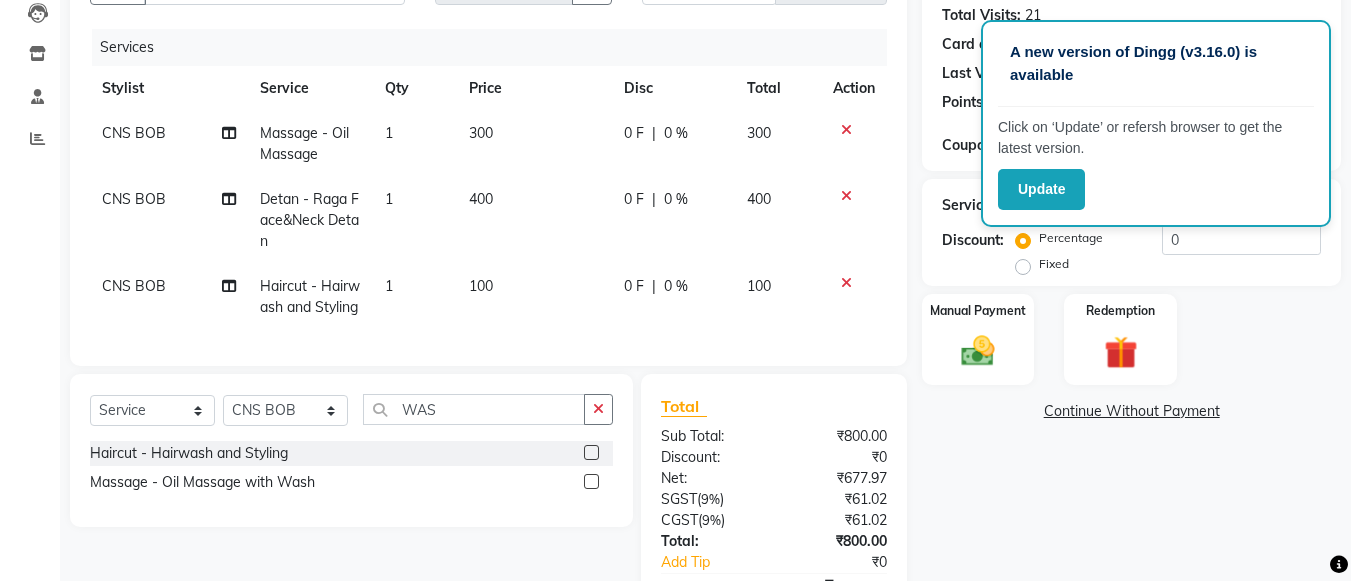 click on "Client +91 8660779577 Date 04-08-2025 Invoice Number BOB/25-26 LA/2025-26 SH/25 CH/25 SA/25 396 Services Stylist Service Qty Price Disc Total Action CNS BOB  Massage - Oil Massage 1 300 0 F | 0 % 300 CNS BOB  Detan  - Raga Face&Neck Detan 1 400 0 F | 0 % 400 CNS BOB  Haircut  - Hairwash and Styling 1 100 0 F | 0 % 100 Select  Service  Product  Membership  Package Voucher Prepaid Gift Card  Select Stylist Ali ML Ammu 3R Ankith VN Ash Mohammed 3R Atheek 3R Binitha 3R Bipana 4R CNS BOB  Cut N Smile 17M  Cut N Smile 3R Cut n Smile 4R Cut N Smile 9M Cut N Smile ML Cut N Smile V Fazil Ali 4R Govind VN Hema 4R Jayashree VN Karan VN Love 4R Mani Singh 3R Manu 4R  Muskaan VN Nadeem 4R N D M 4R NDM Alam 4R Noushad VN Pavan 4R Priya BOB Priyanka 3R Rahul 3R Ravi 3R Riya BOB Rohith 4R Roobina 3R Roopa 4R Rubina BOB Sahil Ahmed 3R Sahil Bhatti 4R Sameer 3R Sanajana BOB  Sanjana BOB Sarita VN Shaan 4R Shahid 4R Shakir VN Shanavaaz BOB Shiney 3R Shivu Raj 4R Srijana BOB Sunil Laddi 4R Sunny VN Supriya BOB Sushmitha 4R WAS )" 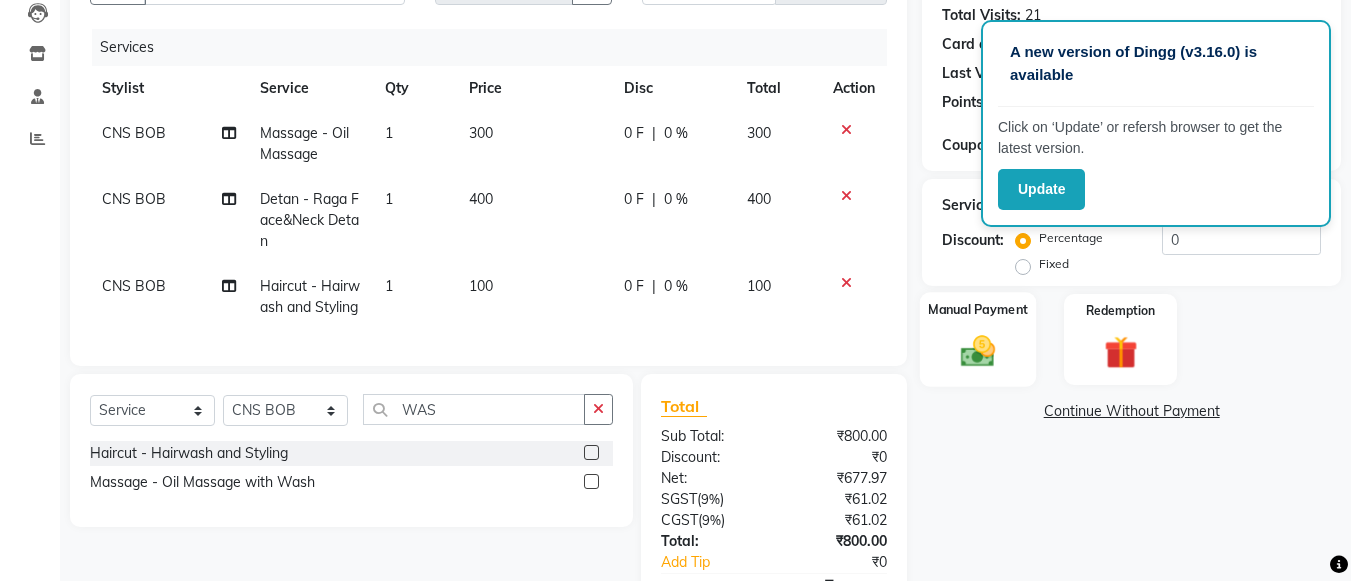 click 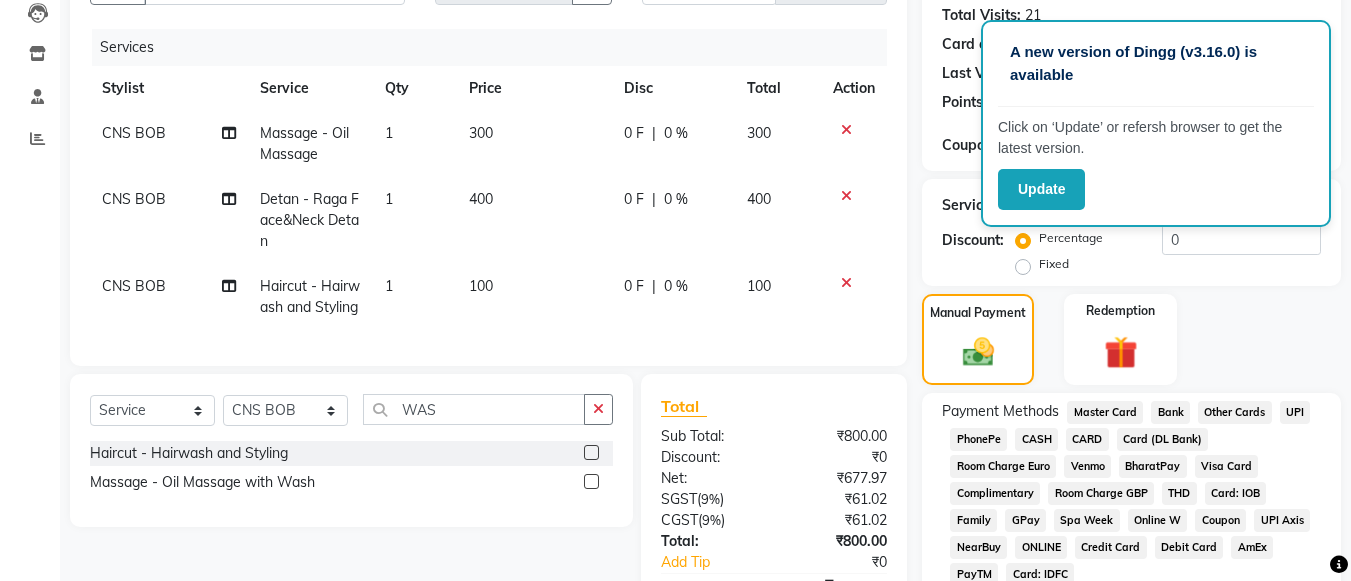 click on "UPI" 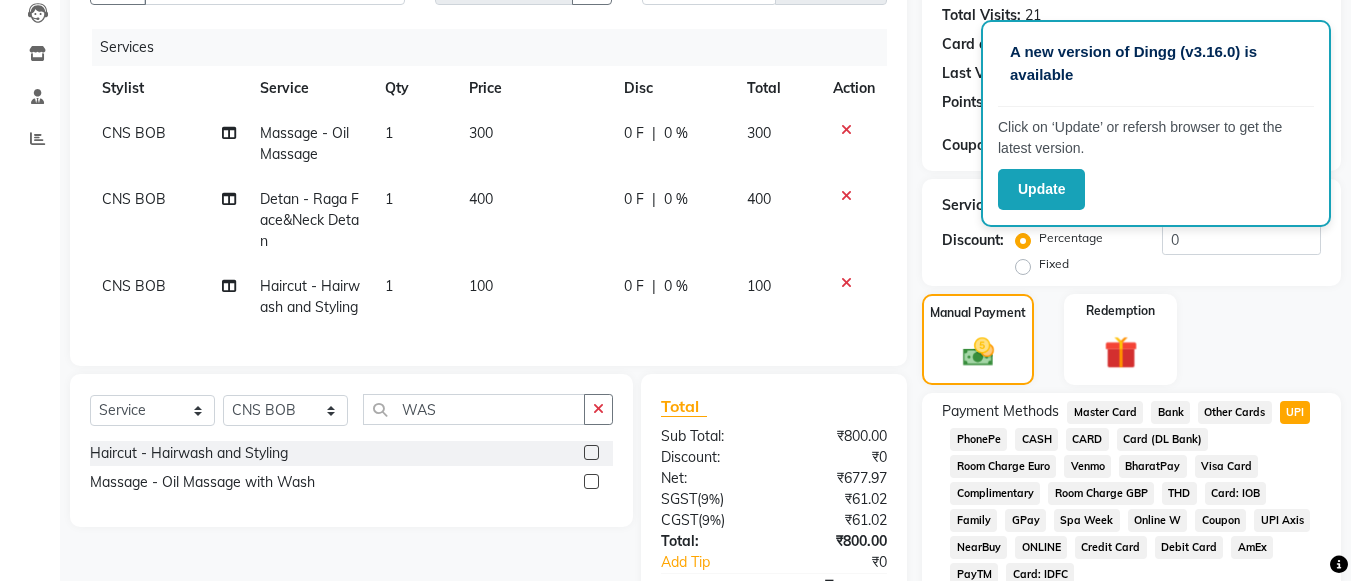 scroll, scrollTop: 413, scrollLeft: 0, axis: vertical 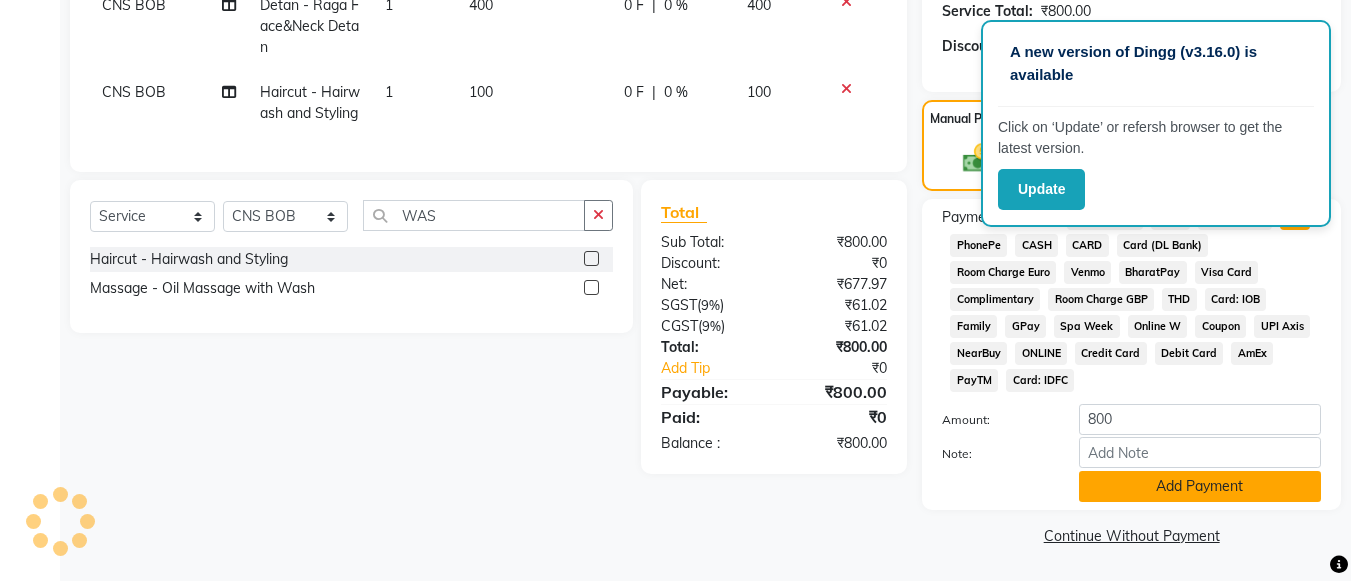 click on "Add Payment" 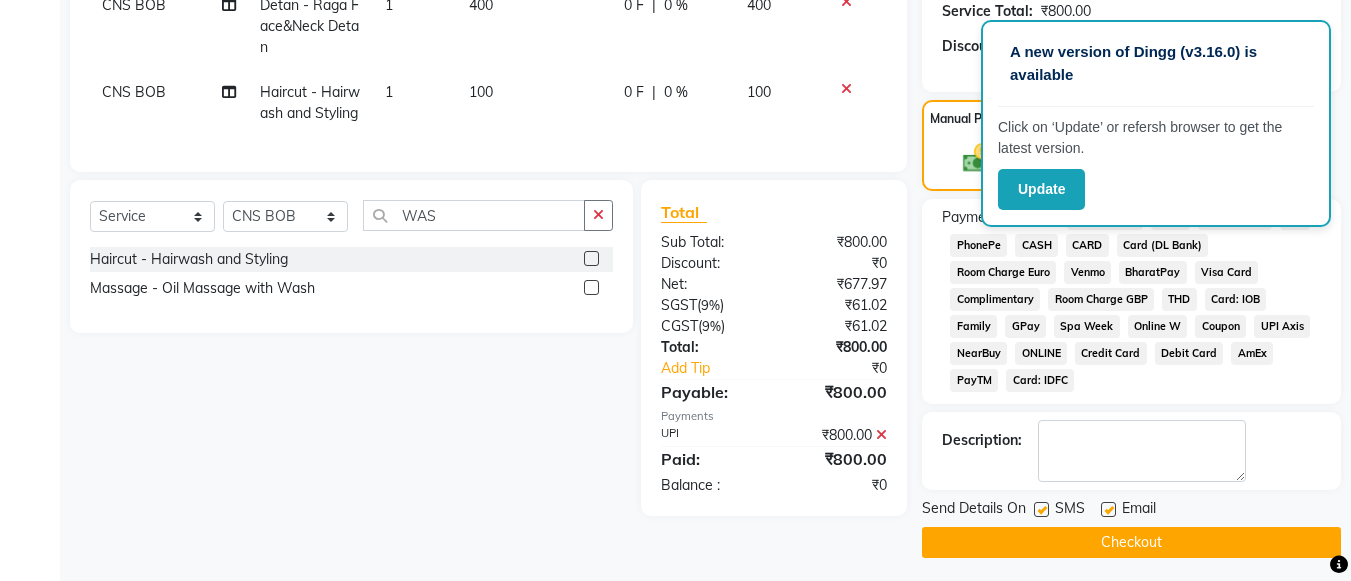 click on "Checkout" 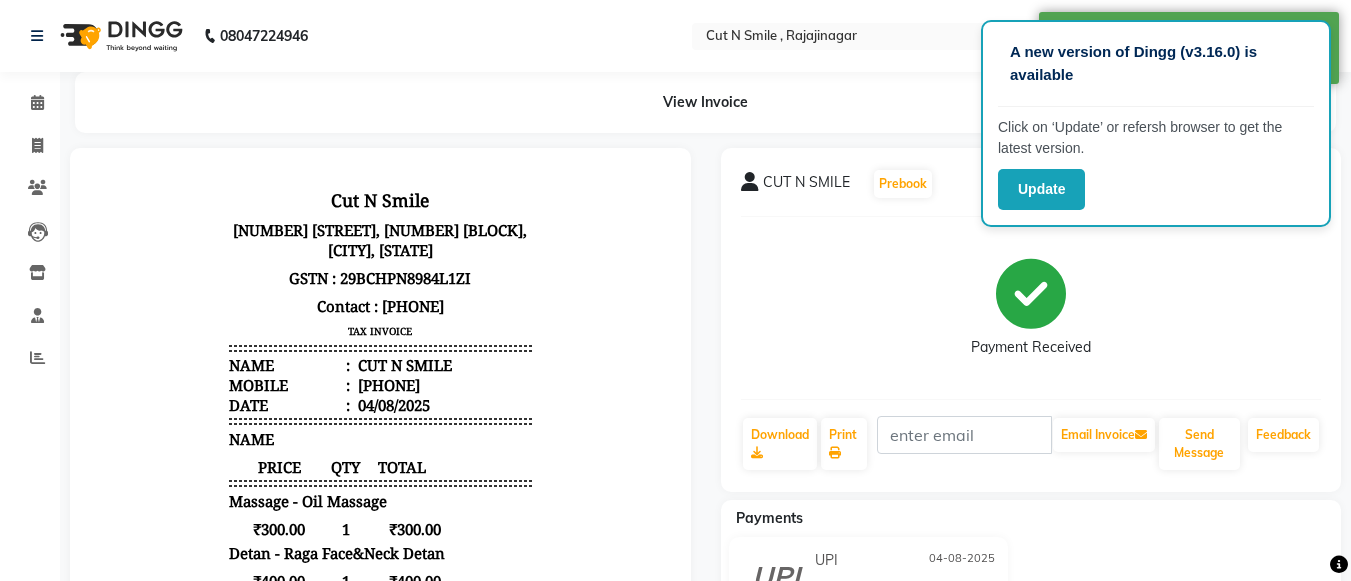 scroll, scrollTop: 0, scrollLeft: 0, axis: both 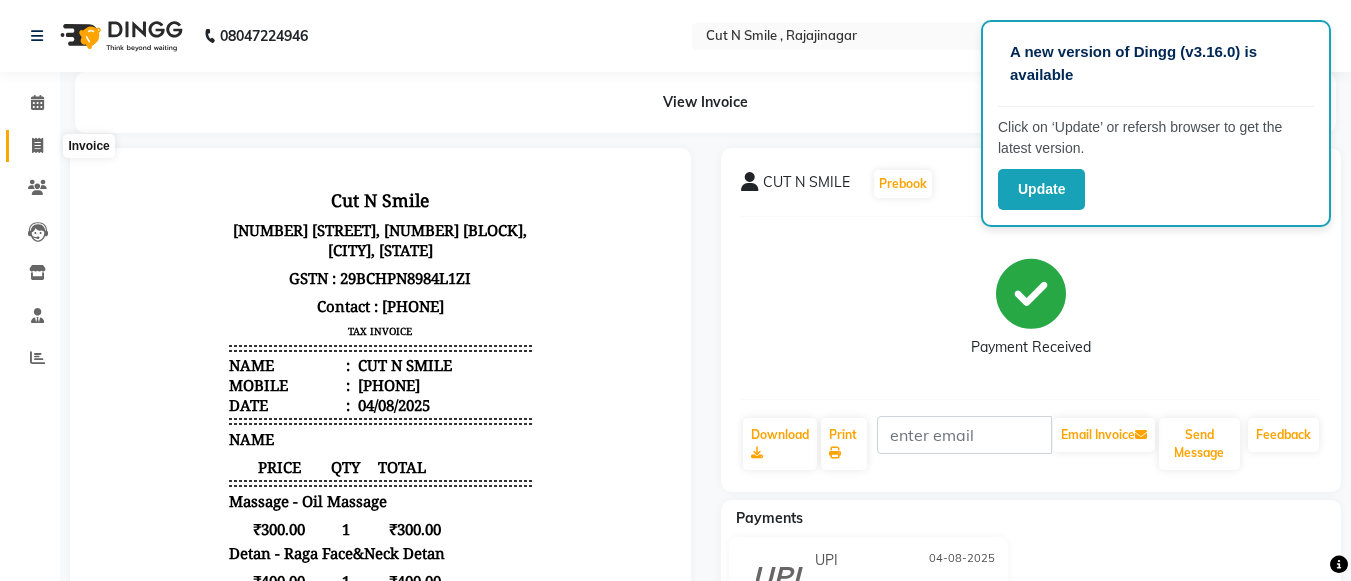 click 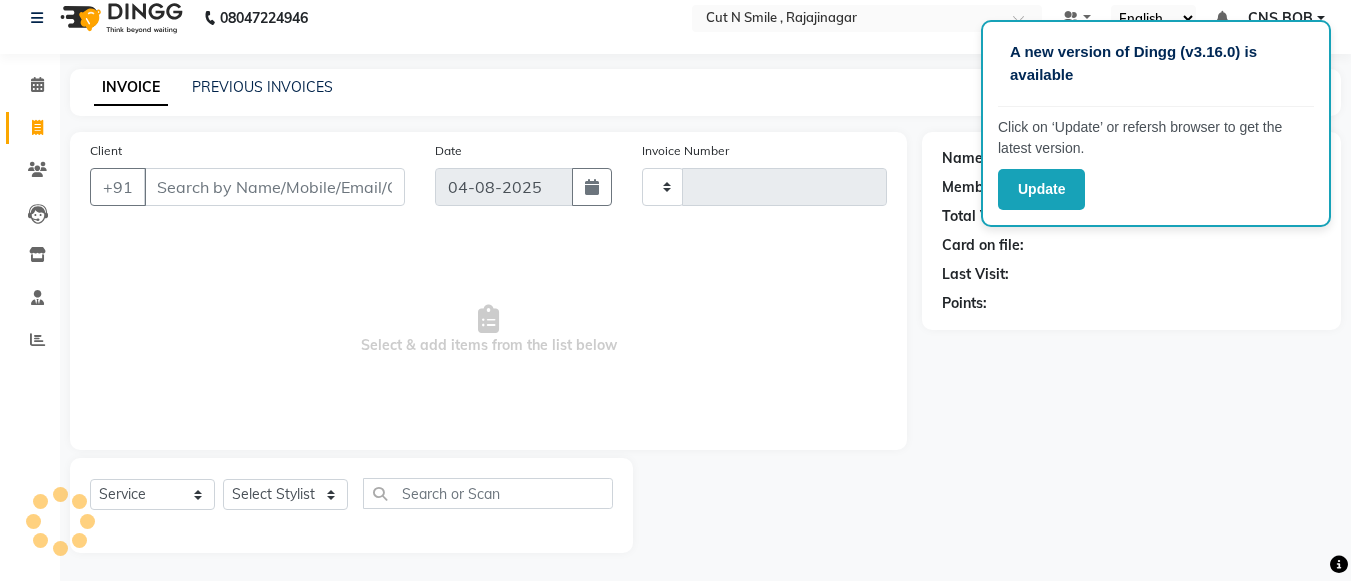 scroll, scrollTop: 20, scrollLeft: 0, axis: vertical 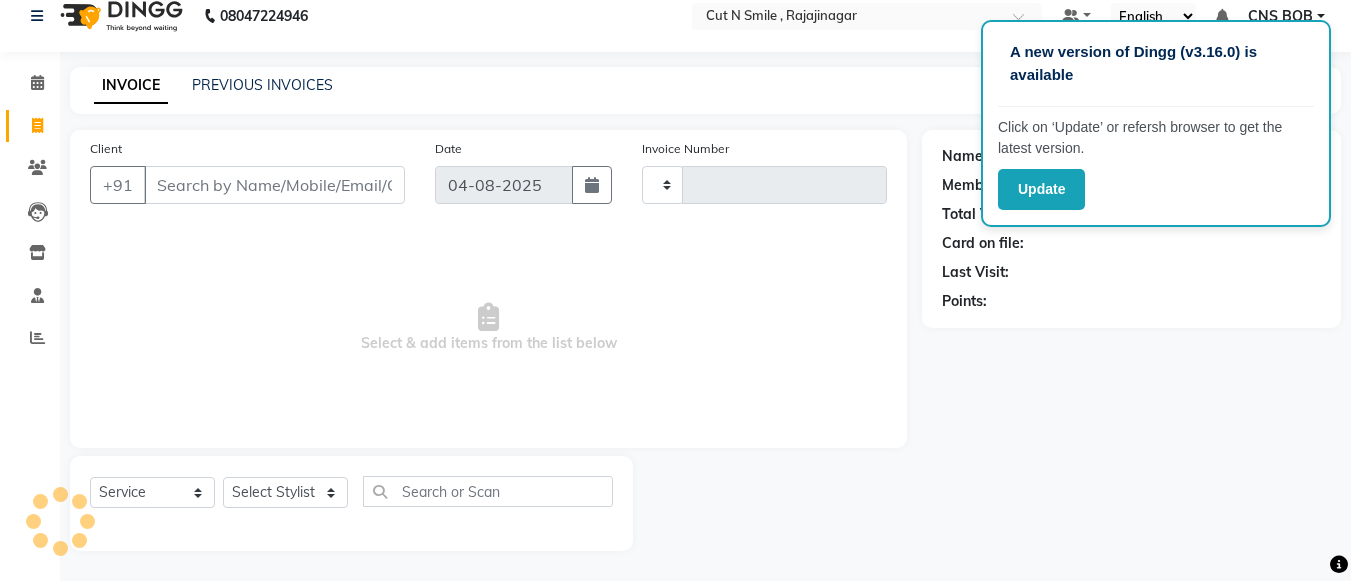 type on "116" 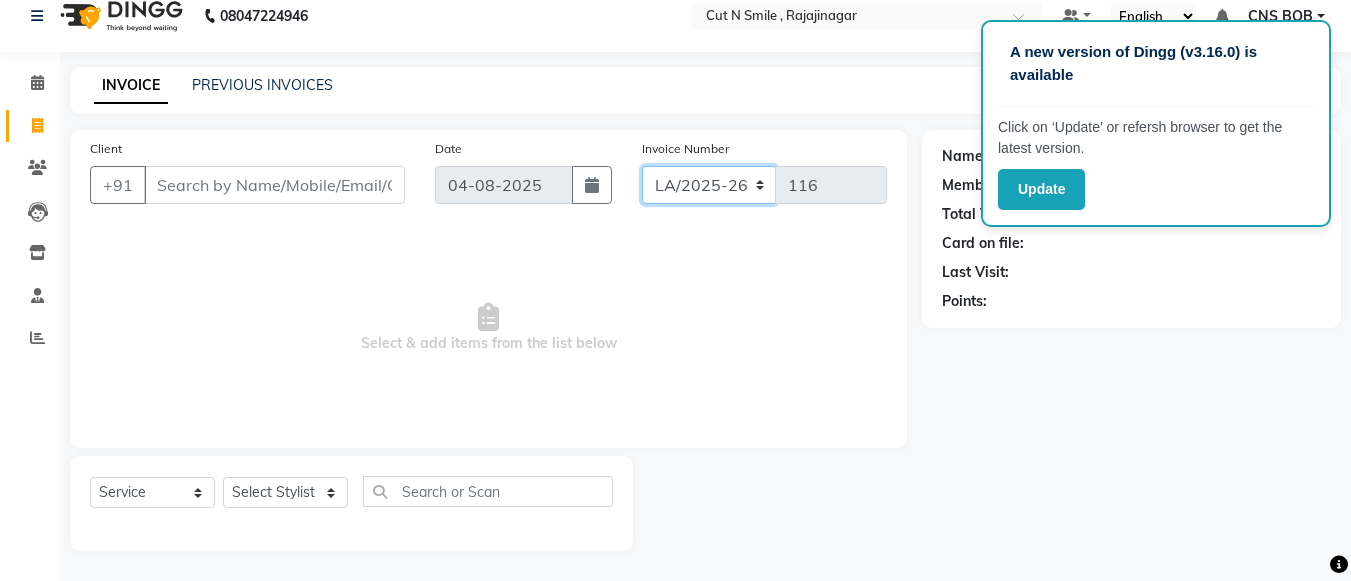 drag, startPoint x: 699, startPoint y: 171, endPoint x: 703, endPoint y: 208, distance: 37.215588 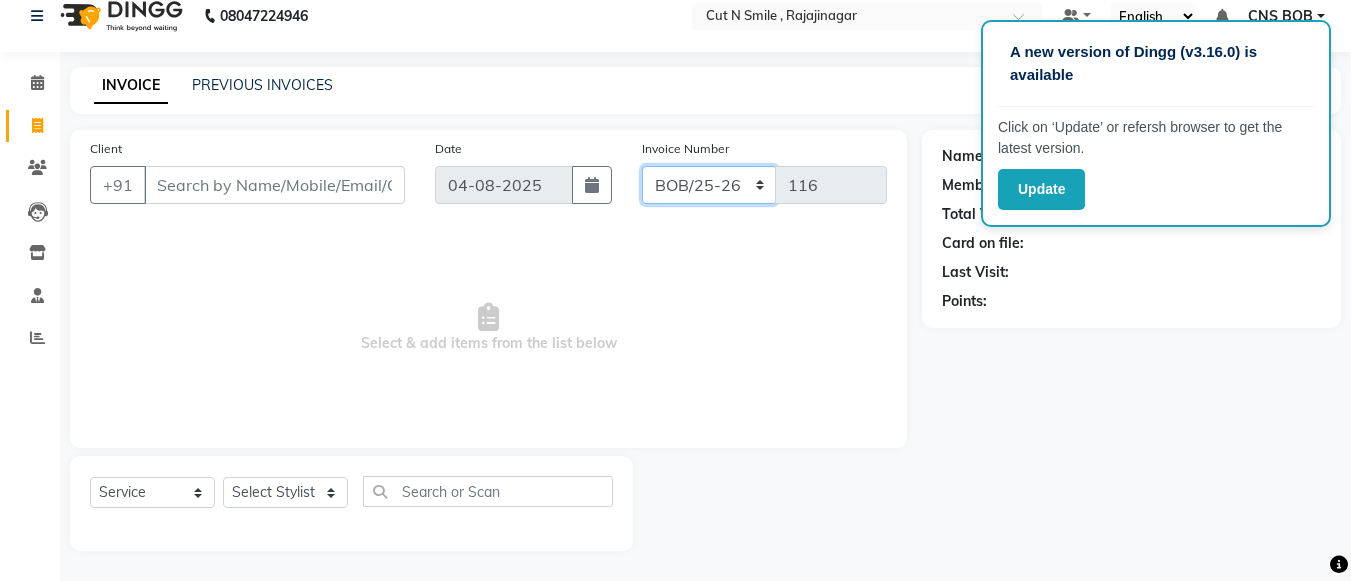 click on "BOB/25-26 LA/2025-26 SH/25 CH/25 SA/25" 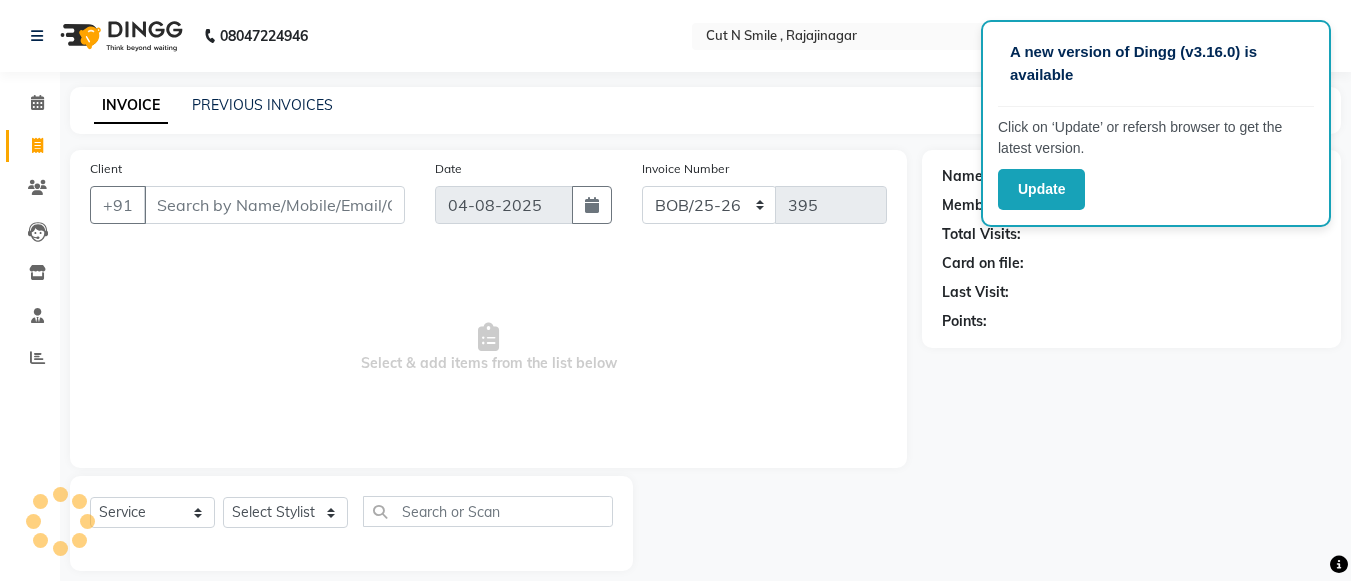 select on "service" 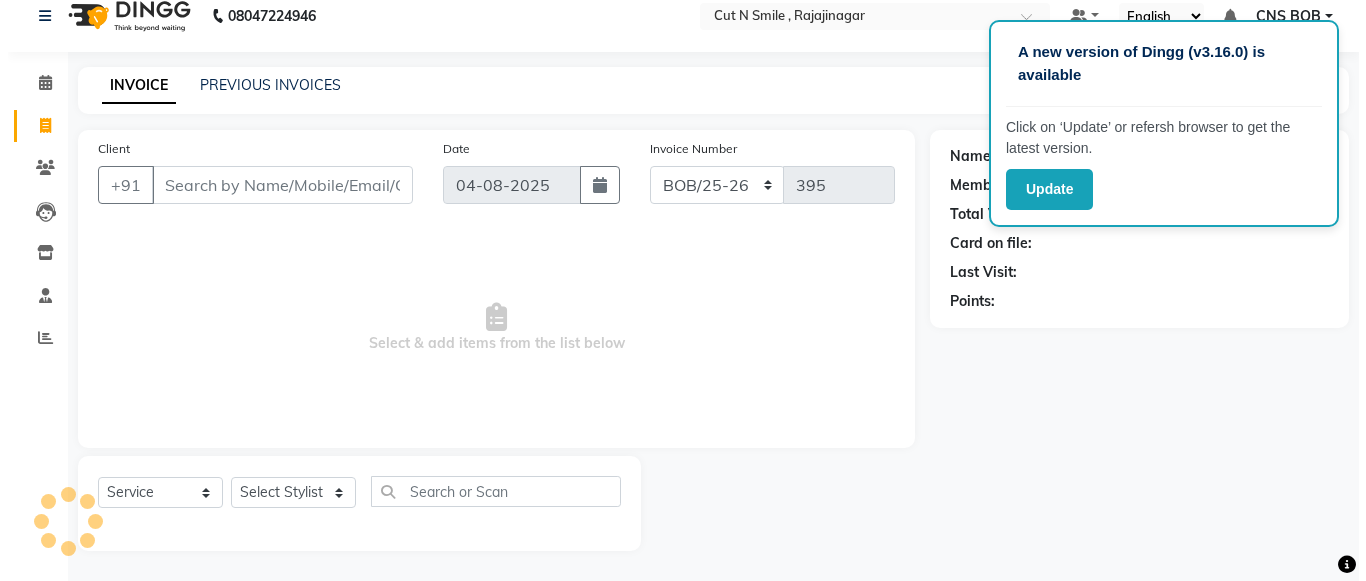 scroll, scrollTop: 0, scrollLeft: 0, axis: both 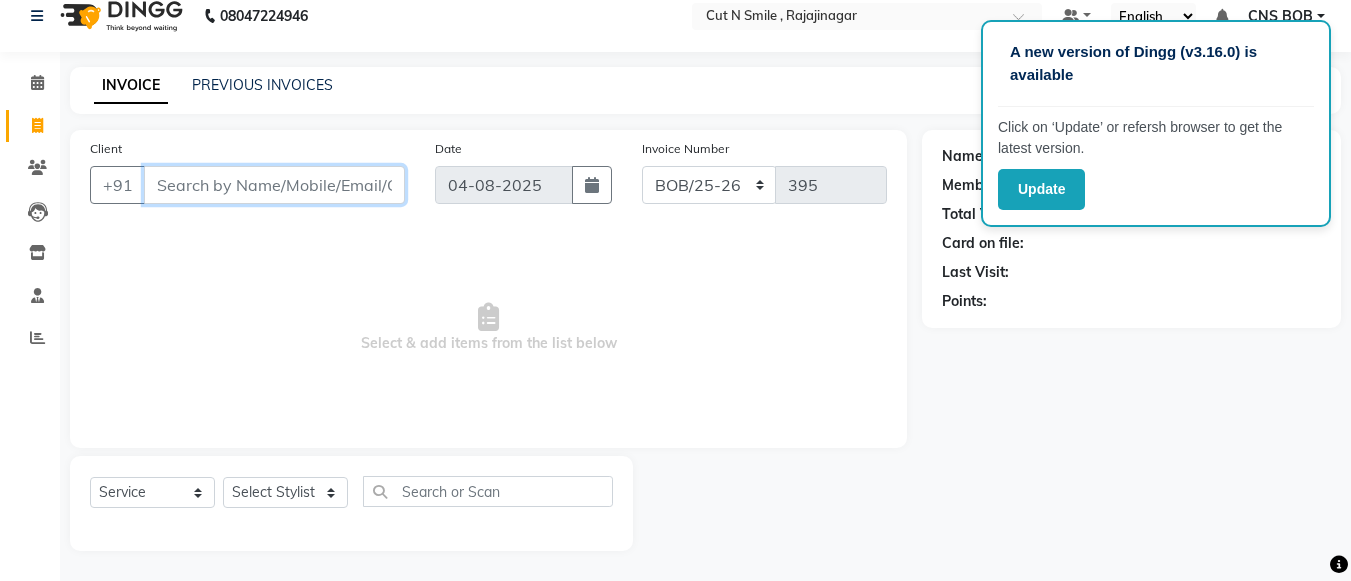 click on "Client" at bounding box center (274, 185) 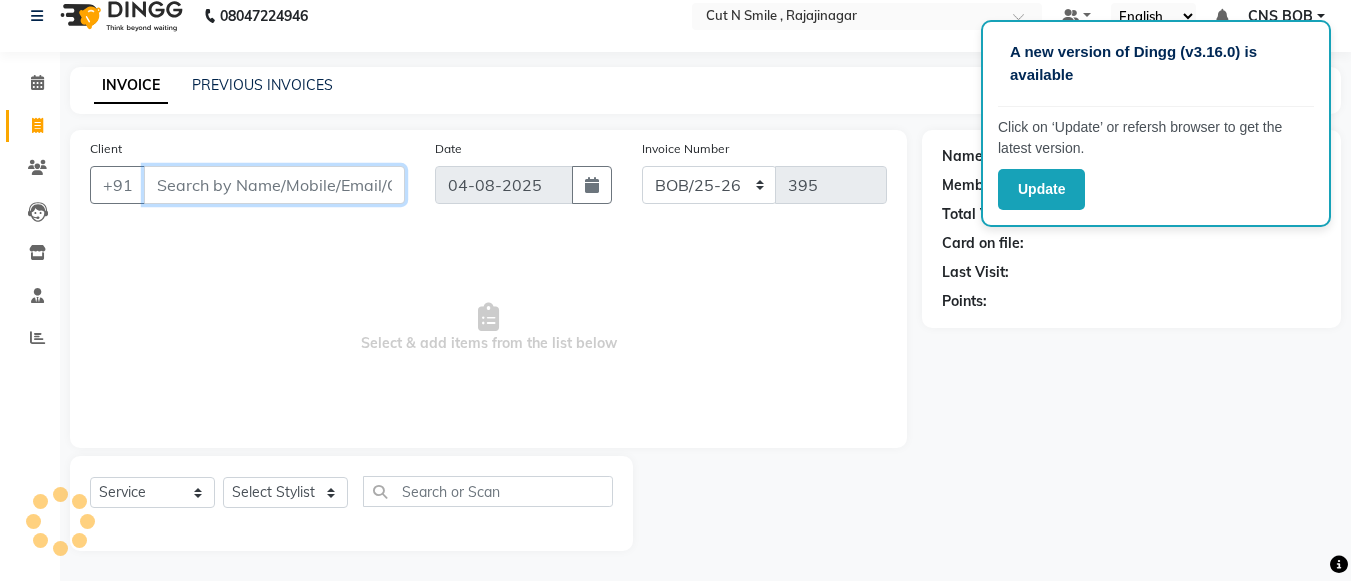 click on "Client" at bounding box center (274, 185) 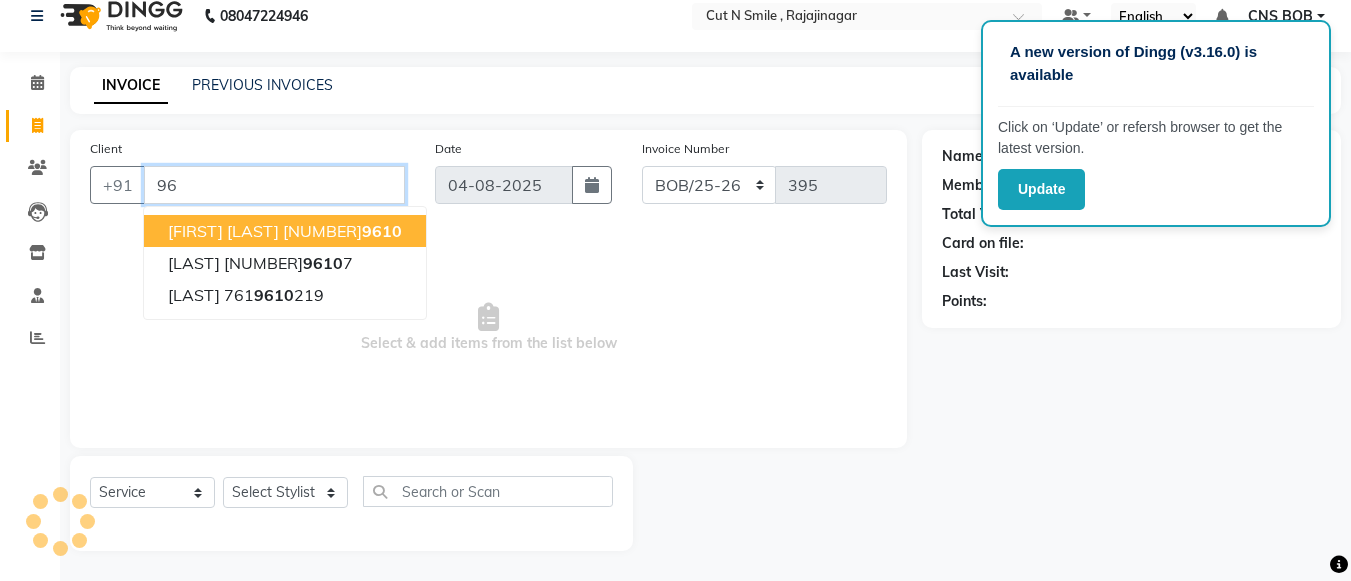 type on "9" 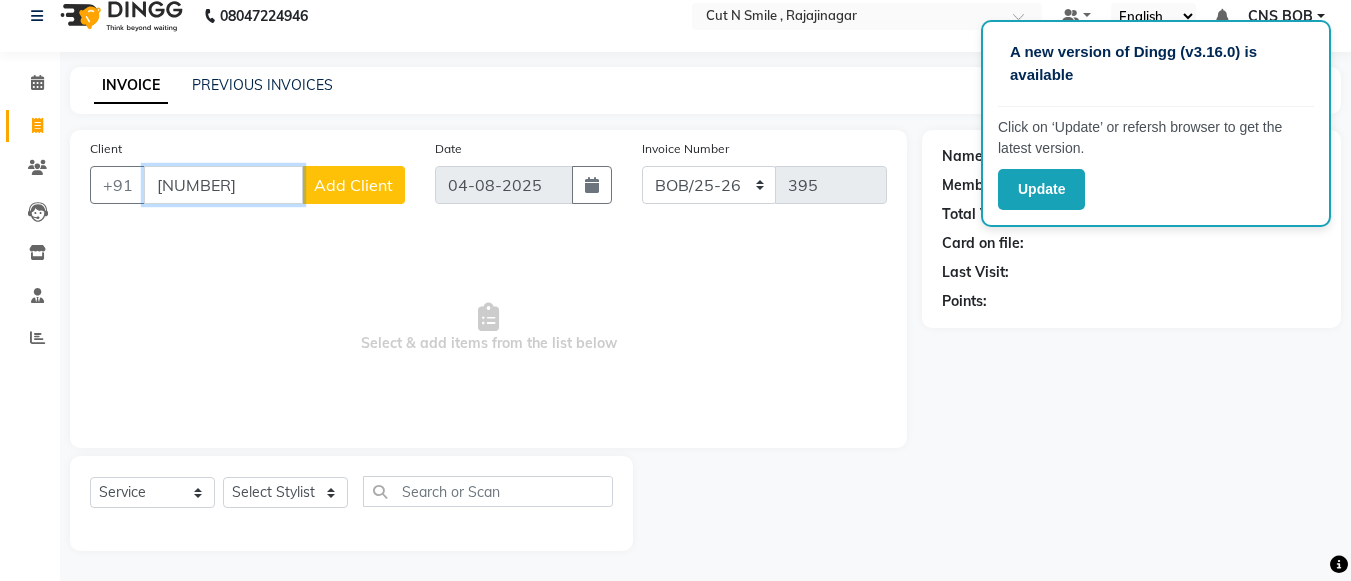 type on "[NUMBER]" 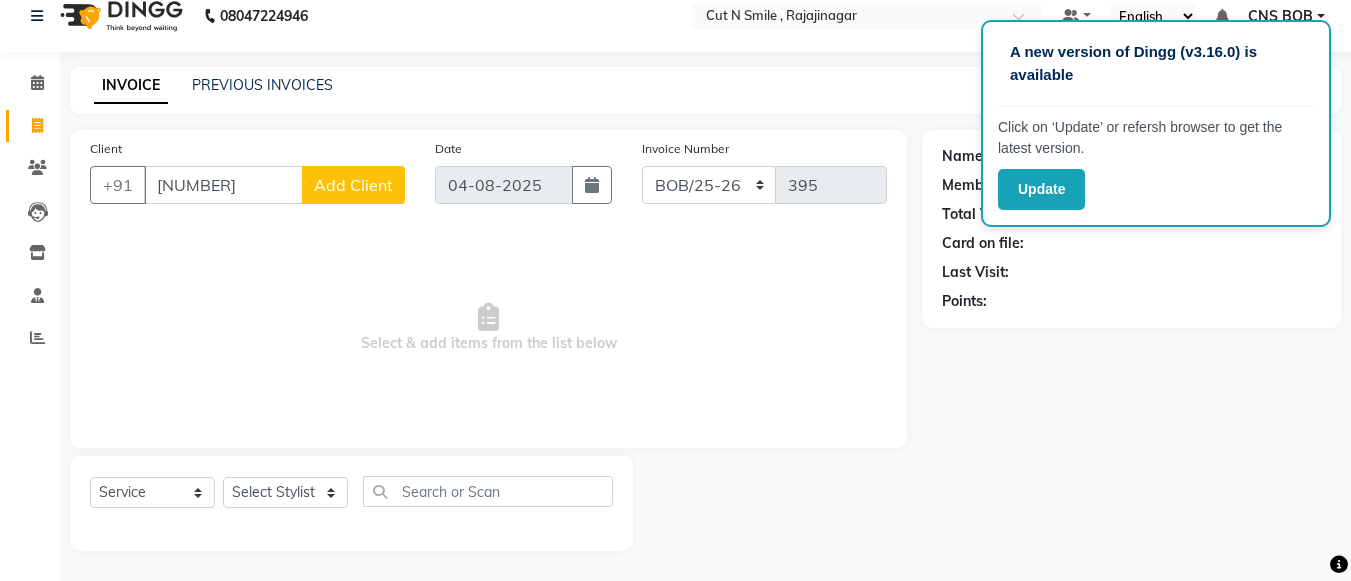 click on "Add Client" 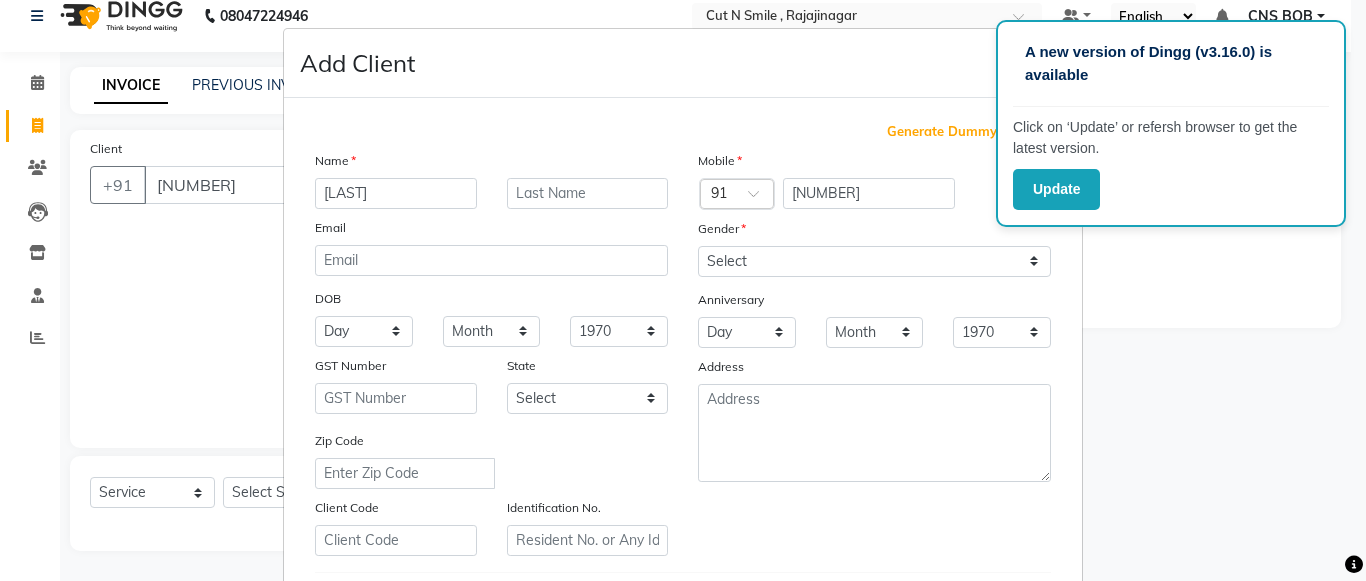 type on "[LAST]" 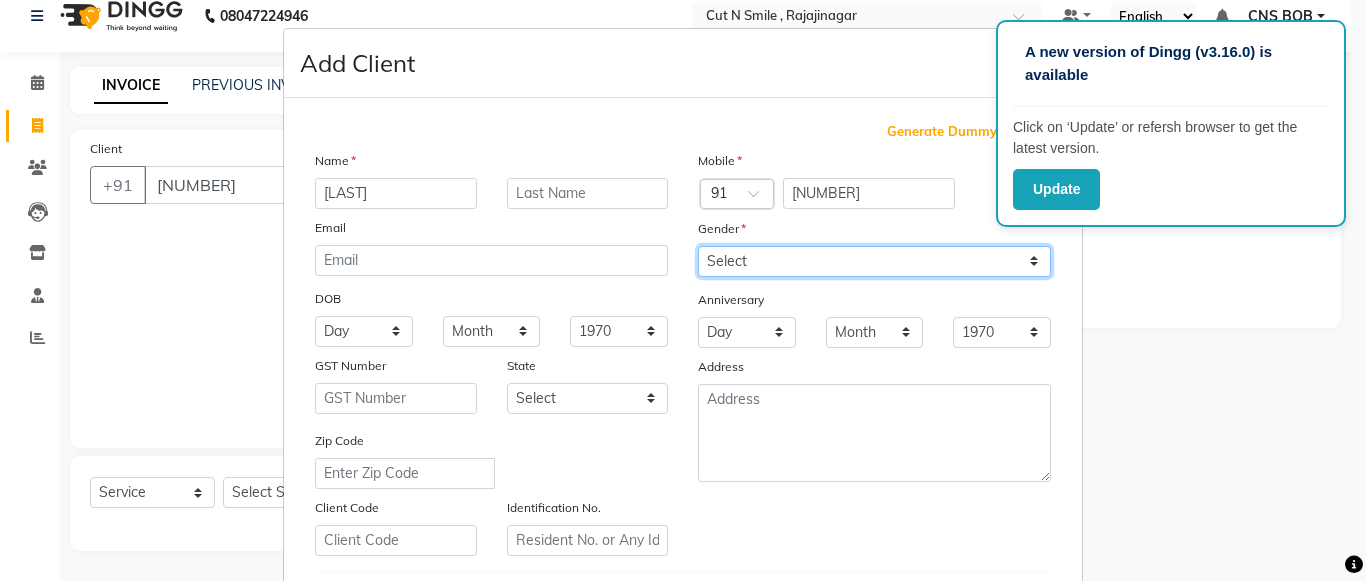 click on "Select Male Female Other Prefer Not To Say" at bounding box center (874, 261) 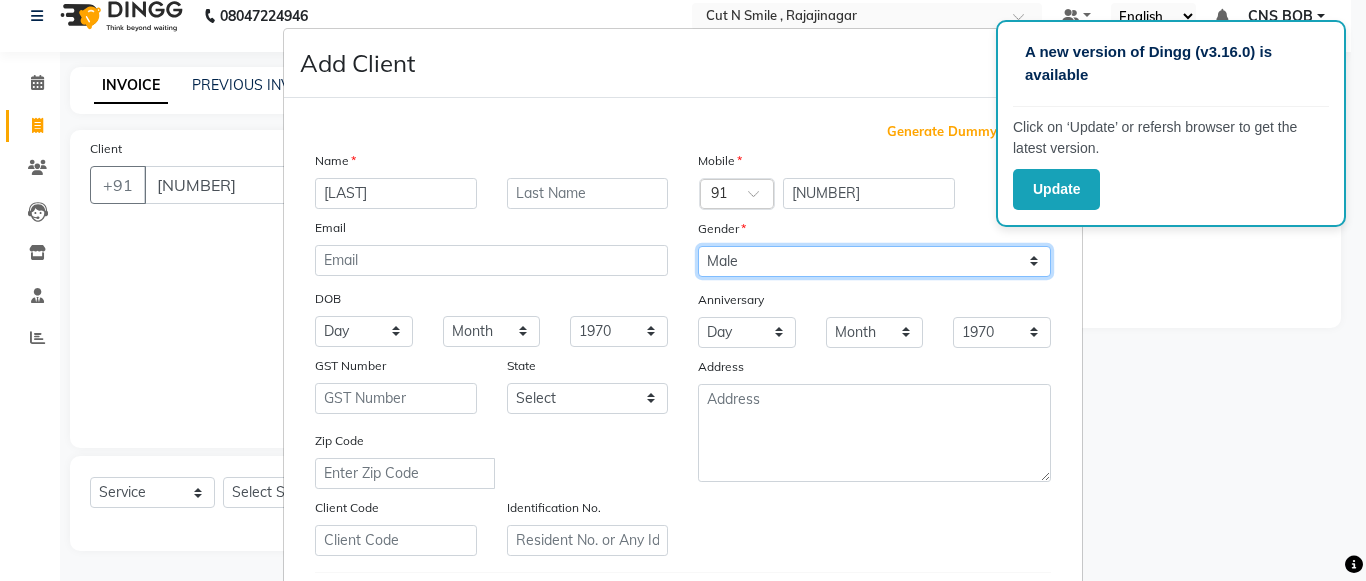 click on "Select Male Female Other Prefer Not To Say" at bounding box center [874, 261] 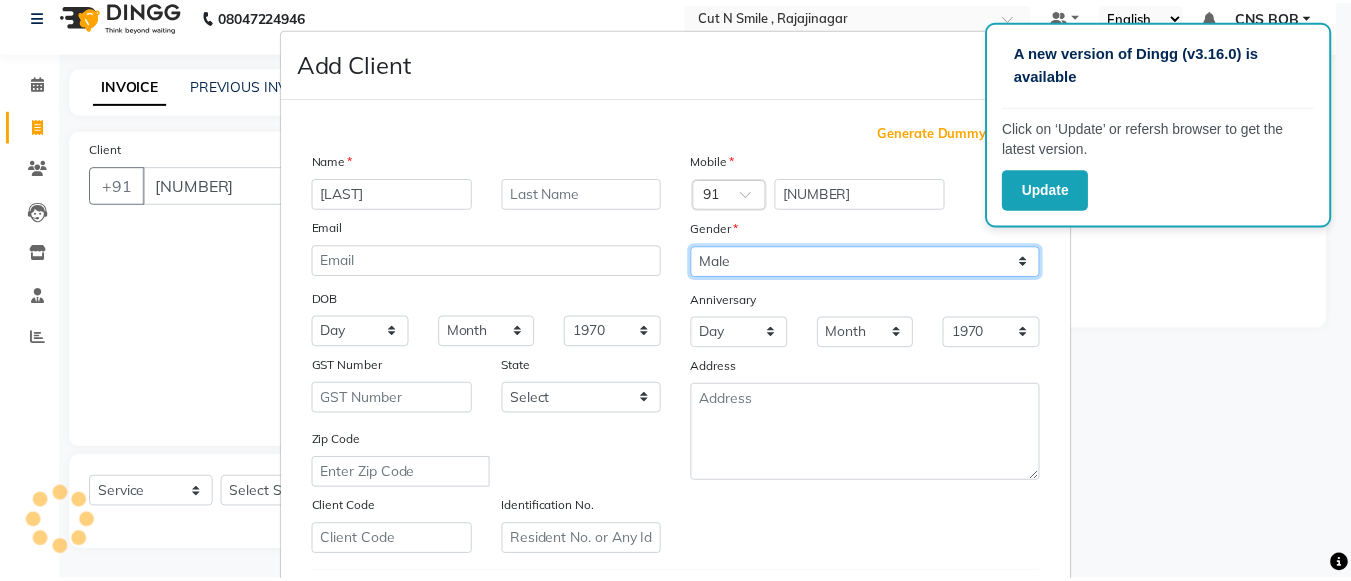 scroll, scrollTop: 342, scrollLeft: 0, axis: vertical 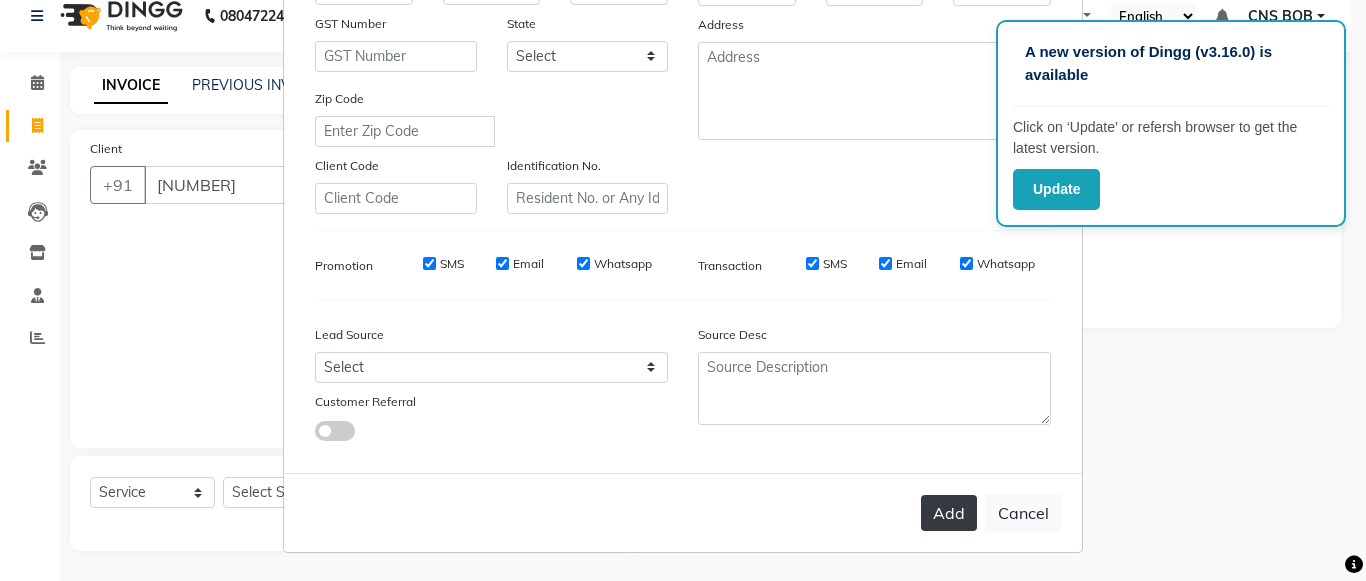 click on "Add" at bounding box center (949, 513) 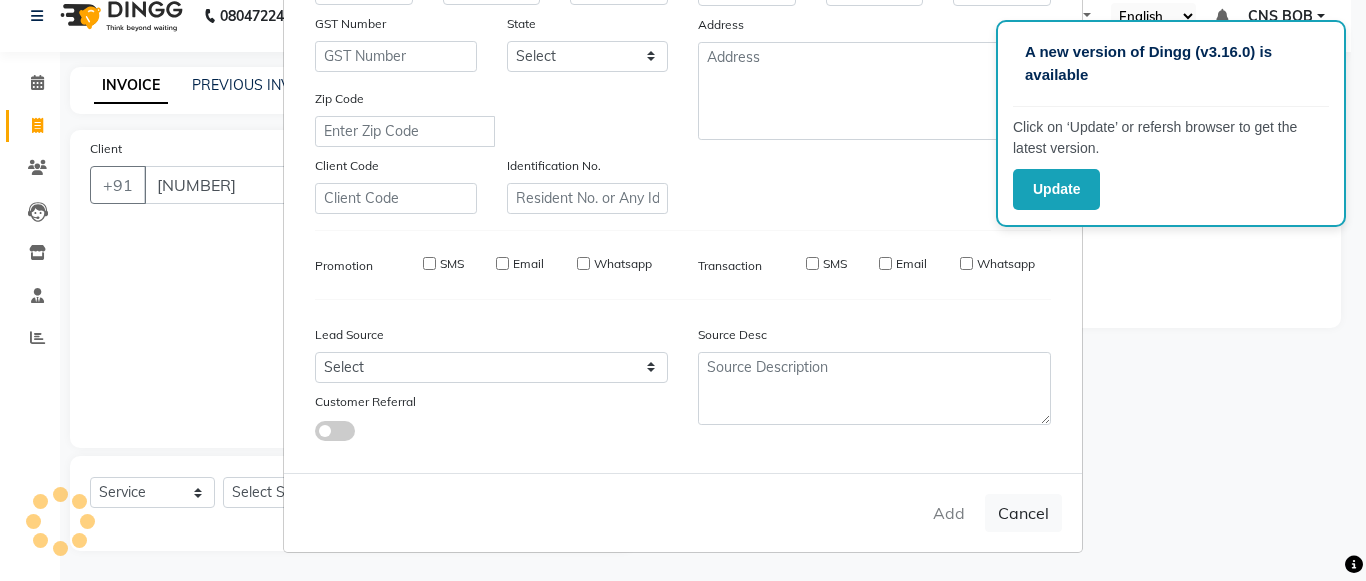 type 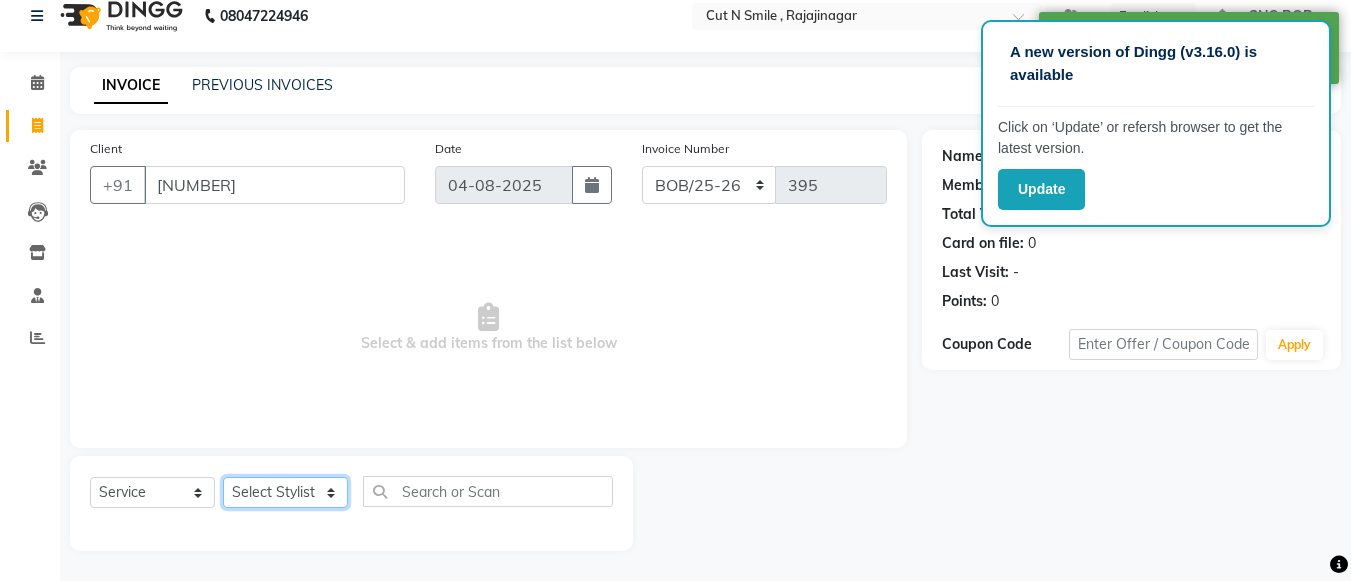 click on "Select Stylist Ali ML Ammu 3R Ankith VN Ash Mohammed 3R Atheek 3R Binitha 3R Bipana 4R CNS BOB  Cut N Smile 17M  Cut N Smile 3R Cut n Smile 4R Cut N Smile 9M Cut N Smile ML Cut N Smile V Fazil Ali 4R Govind VN Hema 4R Jayashree VN Karan VN Love 4R Mani Singh 3R Manu 4R  Muskaan VN Nadeem 4R N D M 4R NDM Alam 4R Noushad VN Pavan 4R Priya BOB Priyanka 3R Rahul 3R Ravi 3R Riya BOB Rohith 4R Roobina 3R Roopa 4R Rubina BOB Sahil Ahmed 3R Sahil Bhatti 4R Sameer 3R Sanajana BOB  Sanjana BOB Sarita VN Shaan 4R Shahid 4R Shakir VN Shanavaaz BOB Shiney 3R Shivu Raj 4R Srijana BOB Sunil Laddi 4R Sunny VN Supriya BOB Sushmitha 4R Vakeel 3R Varas 4R Varas BOB Vishwa VN" 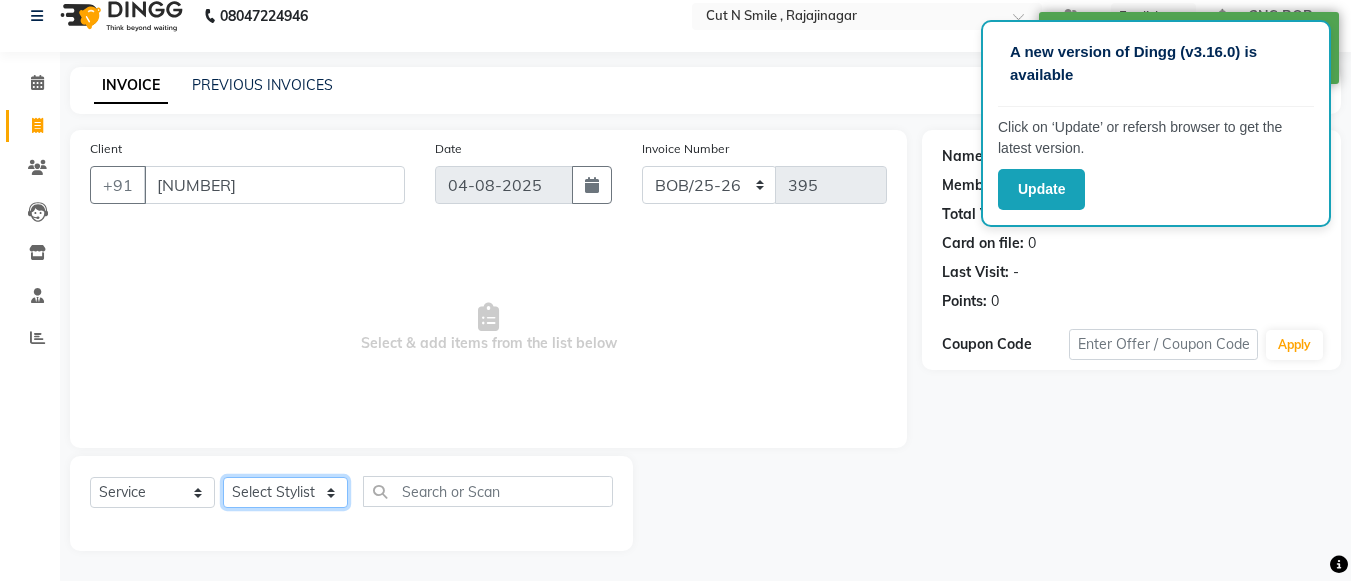 select on "76423" 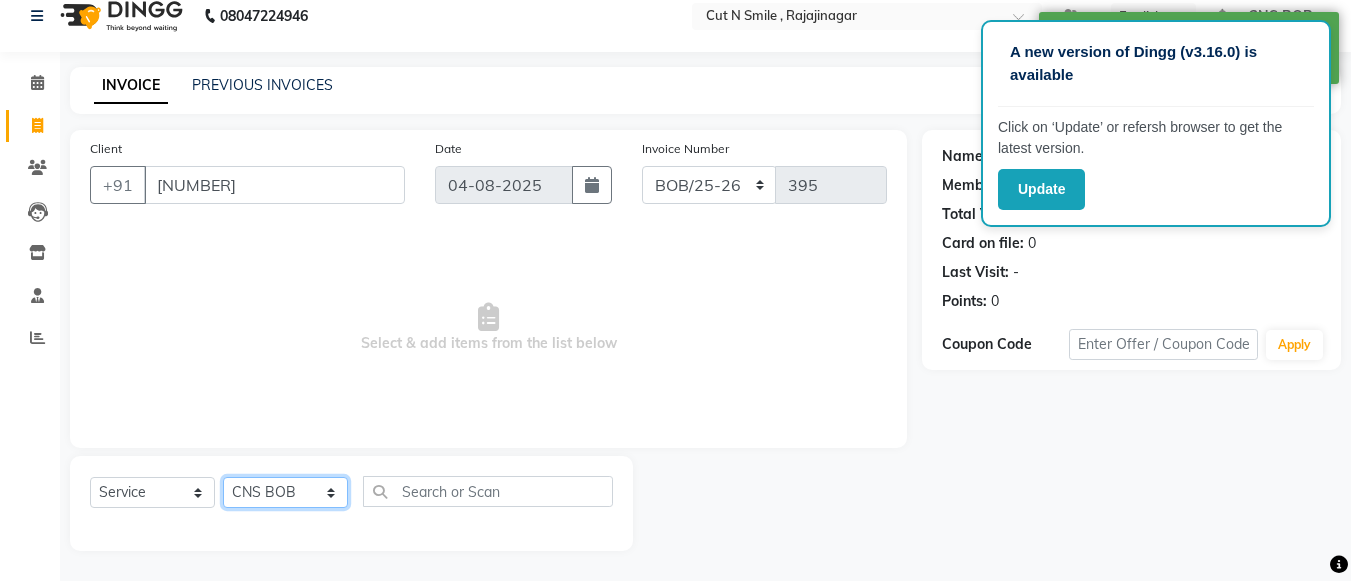 click on "Select Stylist Ali ML Ammu 3R Ankith VN Ash Mohammed 3R Atheek 3R Binitha 3R Bipana 4R CNS BOB  Cut N Smile 17M  Cut N Smile 3R Cut n Smile 4R Cut N Smile 9M Cut N Smile ML Cut N Smile V Fazil Ali 4R Govind VN Hema 4R Jayashree VN Karan VN Love 4R Mani Singh 3R Manu 4R  Muskaan VN Nadeem 4R N D M 4R NDM Alam 4R Noushad VN Pavan 4R Priya BOB Priyanka 3R Rahul 3R Ravi 3R Riya BOB Rohith 4R Roobina 3R Roopa 4R Rubina BOB Sahil Ahmed 3R Sahil Bhatti 4R Sameer 3R Sanajana BOB  Sanjana BOB Sarita VN Shaan 4R Shahid 4R Shakir VN Shanavaaz BOB Shiney 3R Shivu Raj 4R Srijana BOB Sunil Laddi 4R Sunny VN Supriya BOB Sushmitha 4R Vakeel 3R Varas 4R Varas BOB Vishwa VN" 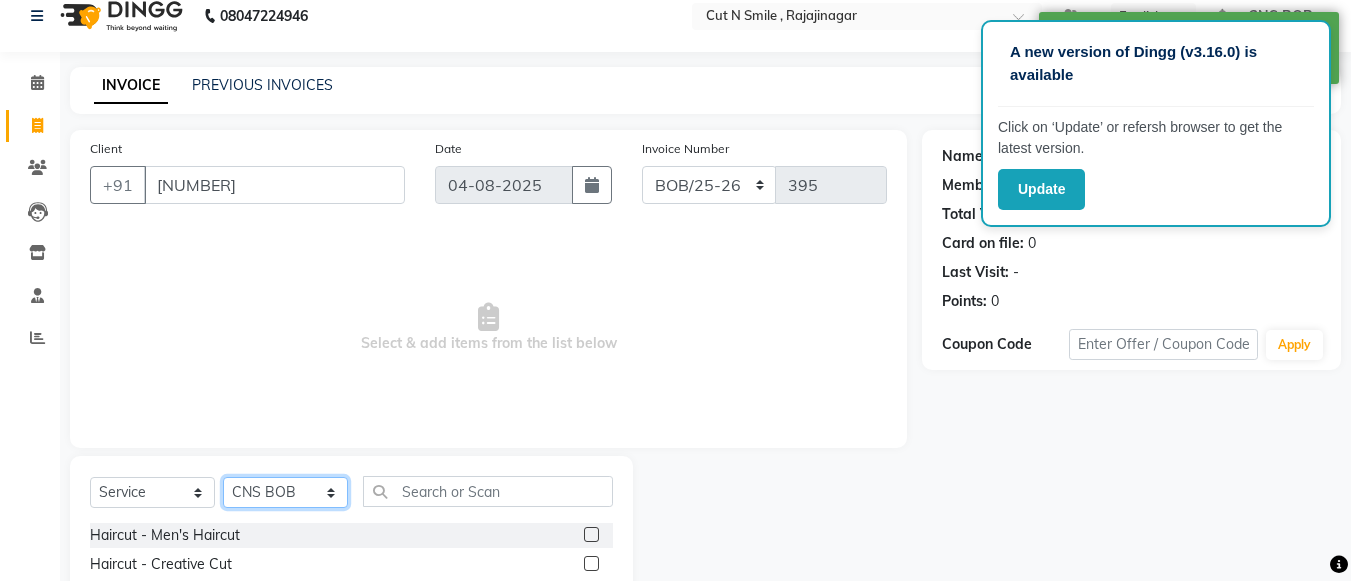scroll, scrollTop: 220, scrollLeft: 0, axis: vertical 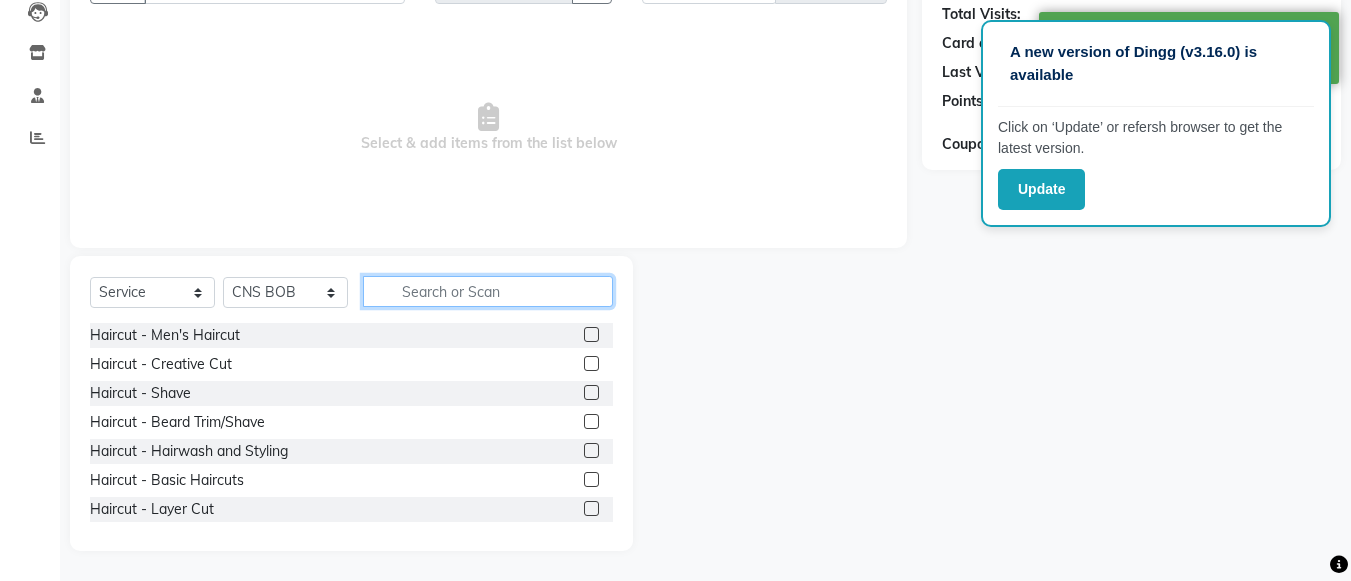 click 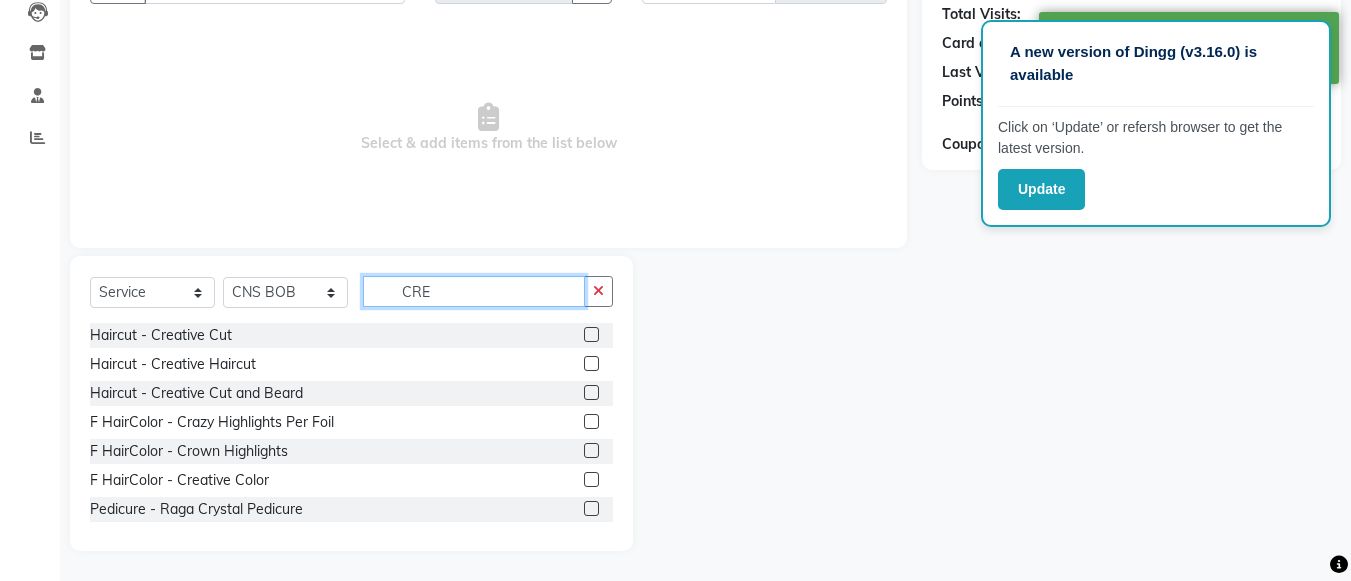 scroll, scrollTop: 165, scrollLeft: 0, axis: vertical 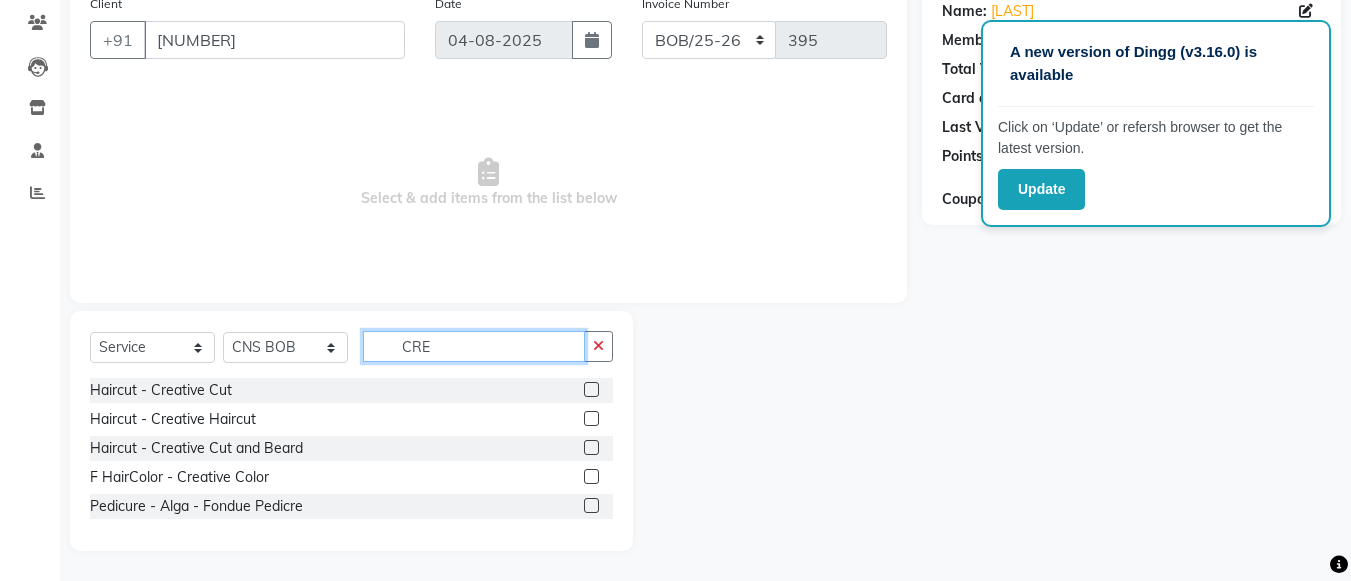 type on "CRE" 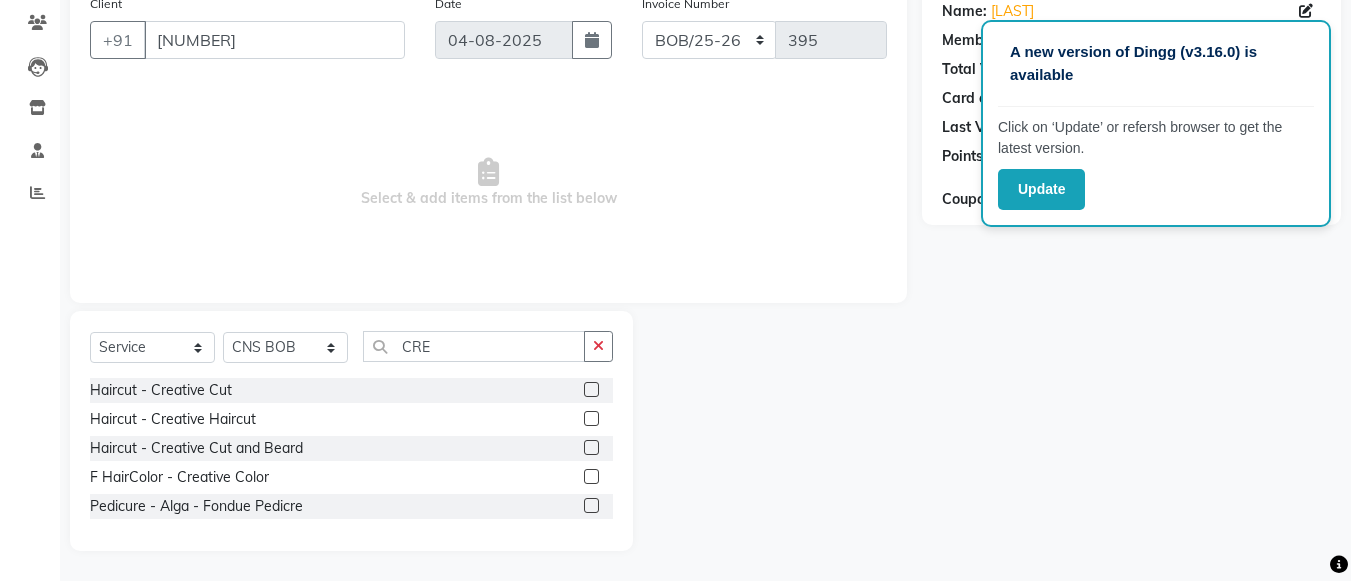 click 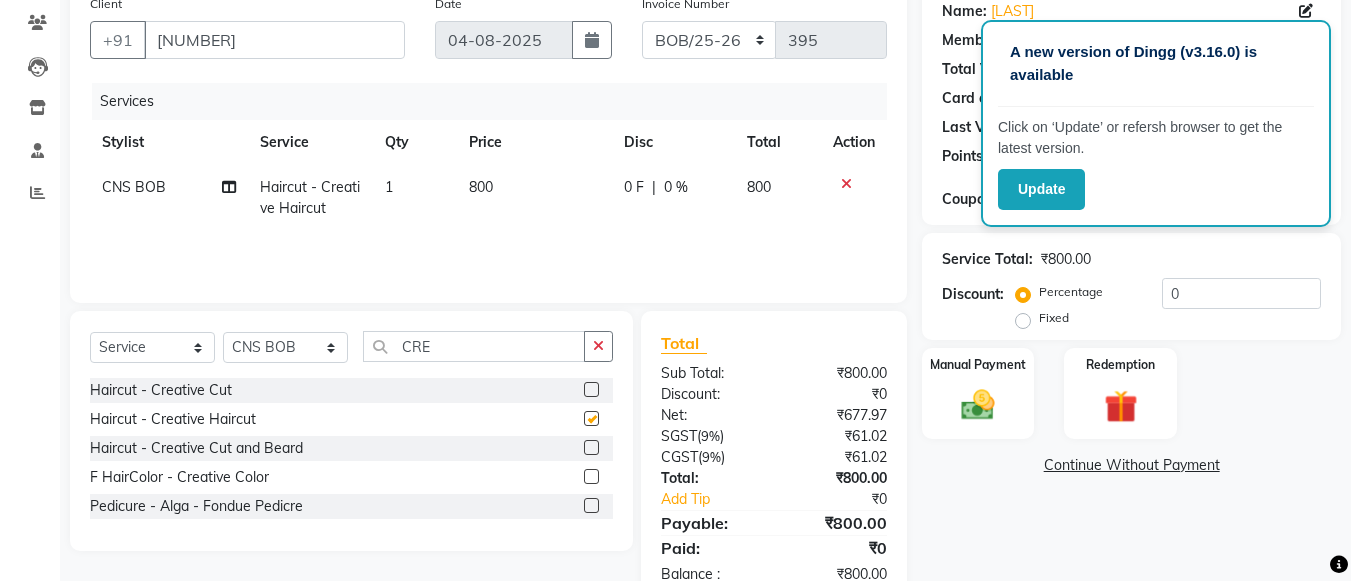 checkbox on "false" 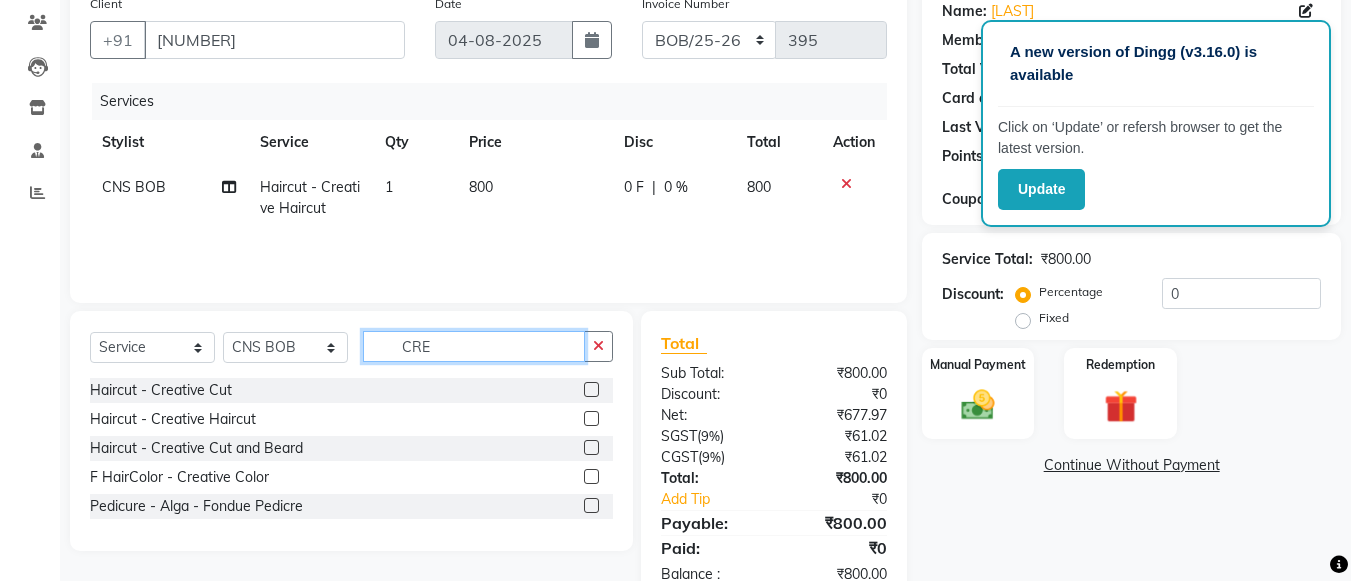 click on "CRE" 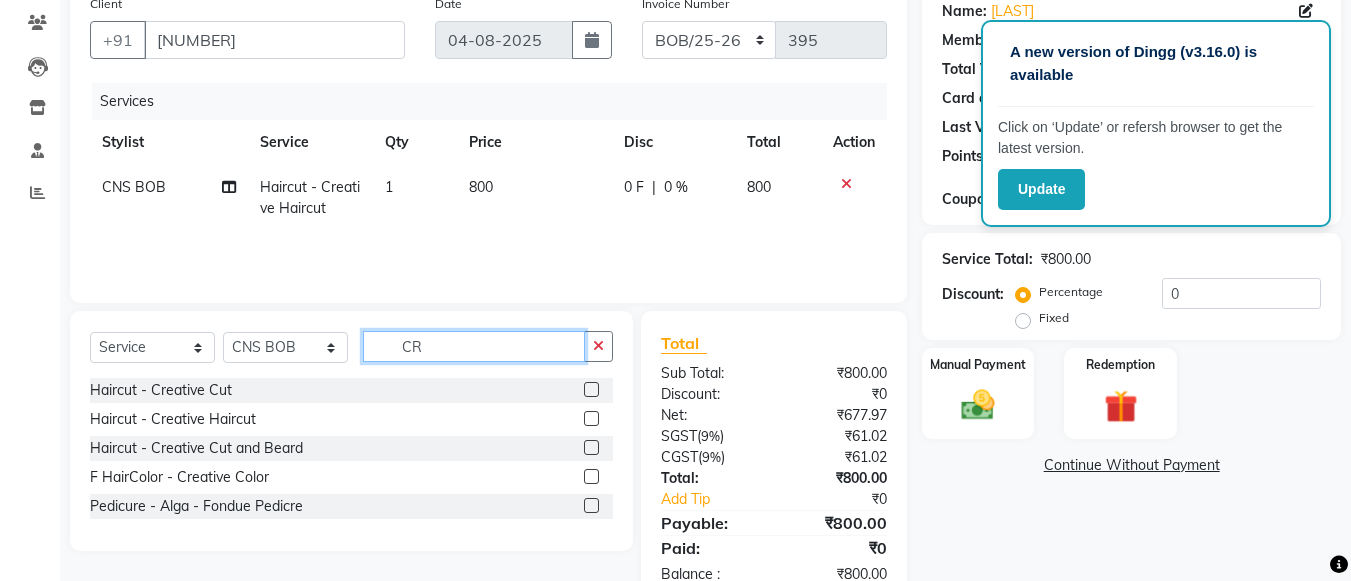 type on "C" 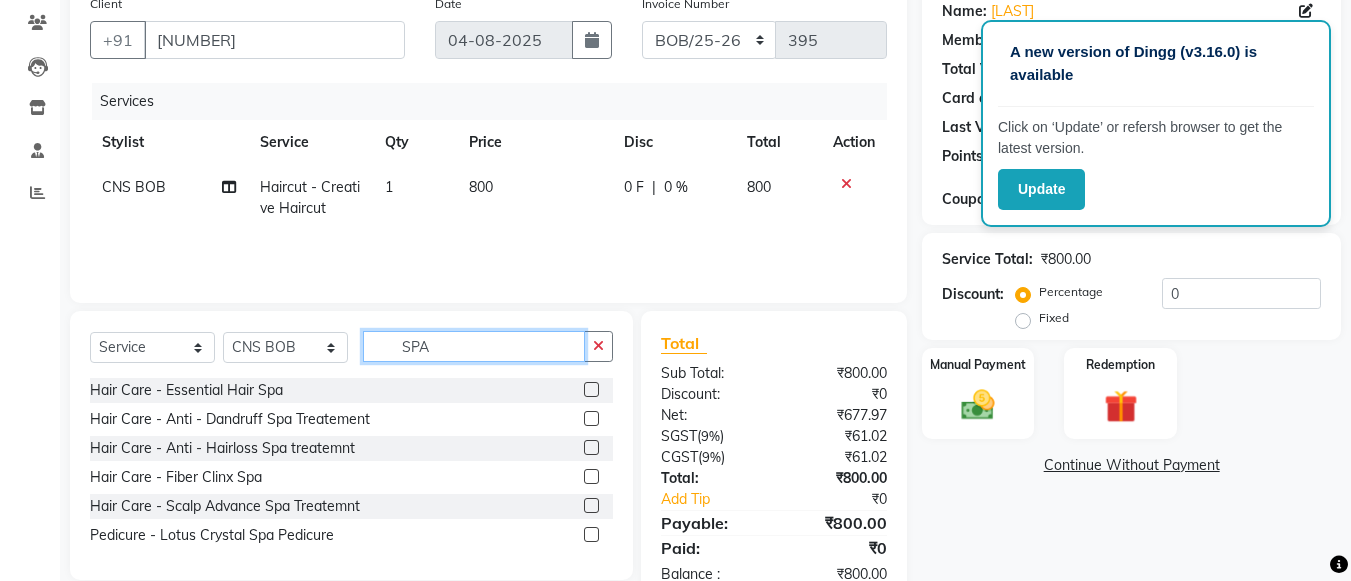 type on "SPA" 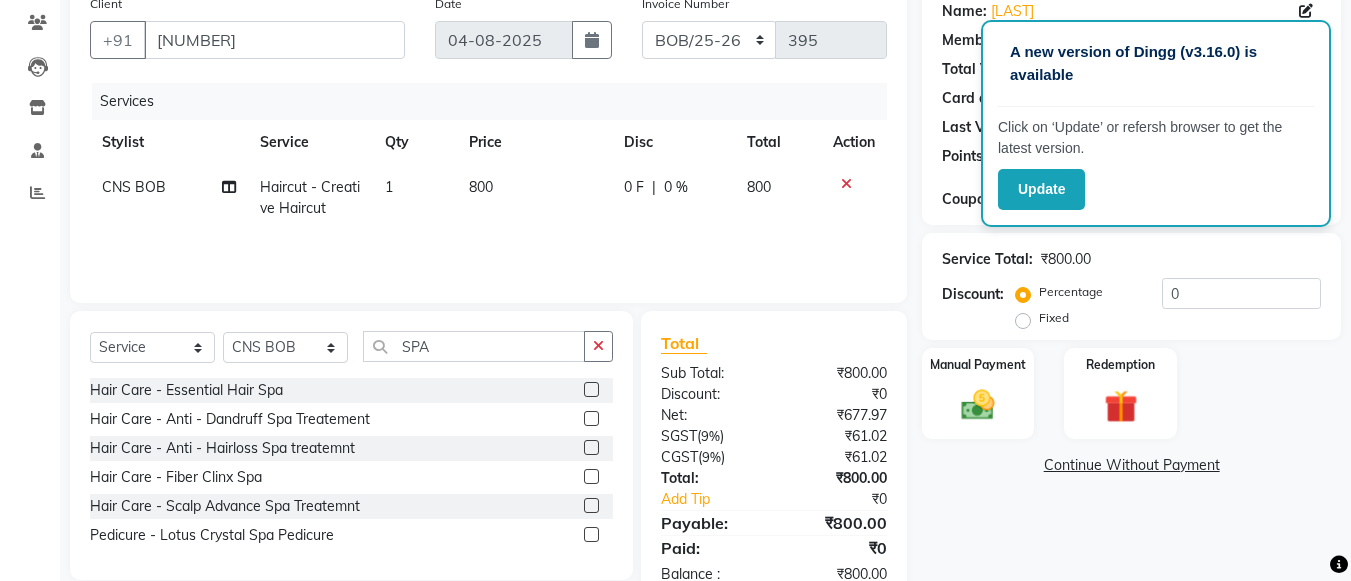 click 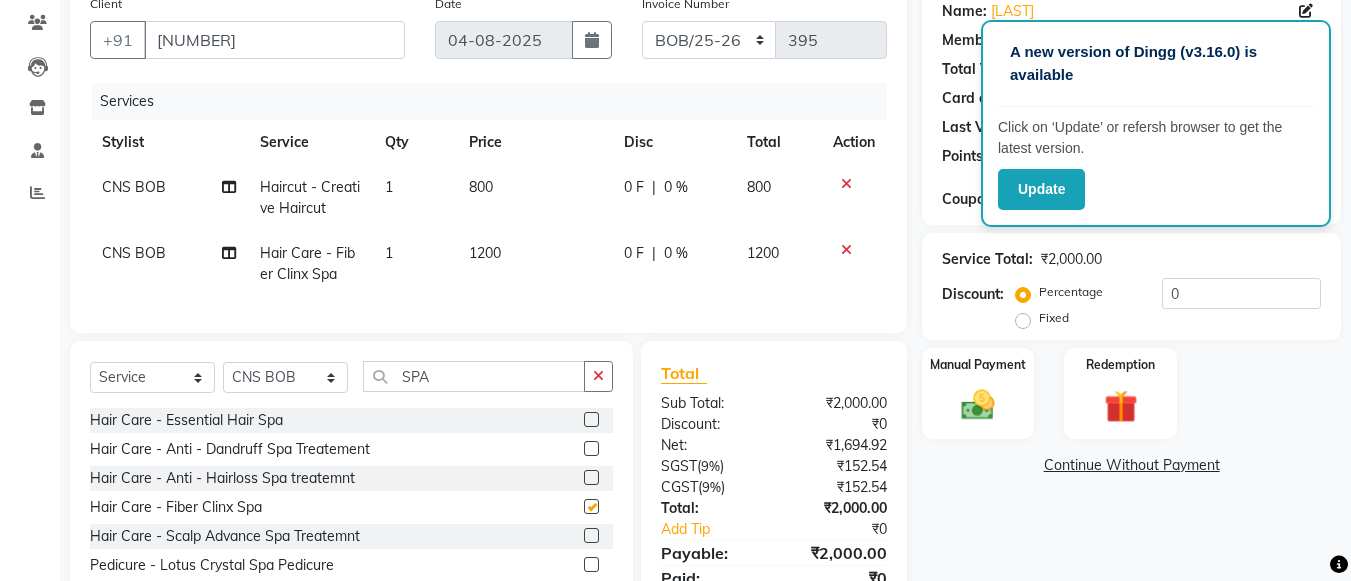 checkbox on "false" 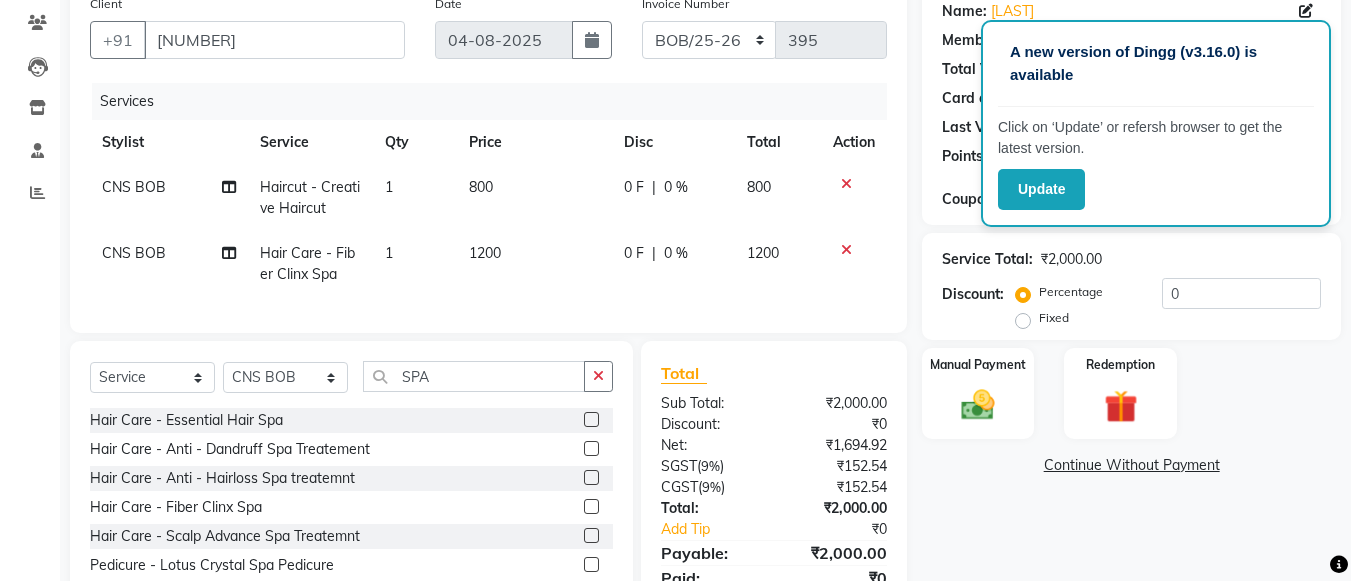 scroll, scrollTop: 264, scrollLeft: 0, axis: vertical 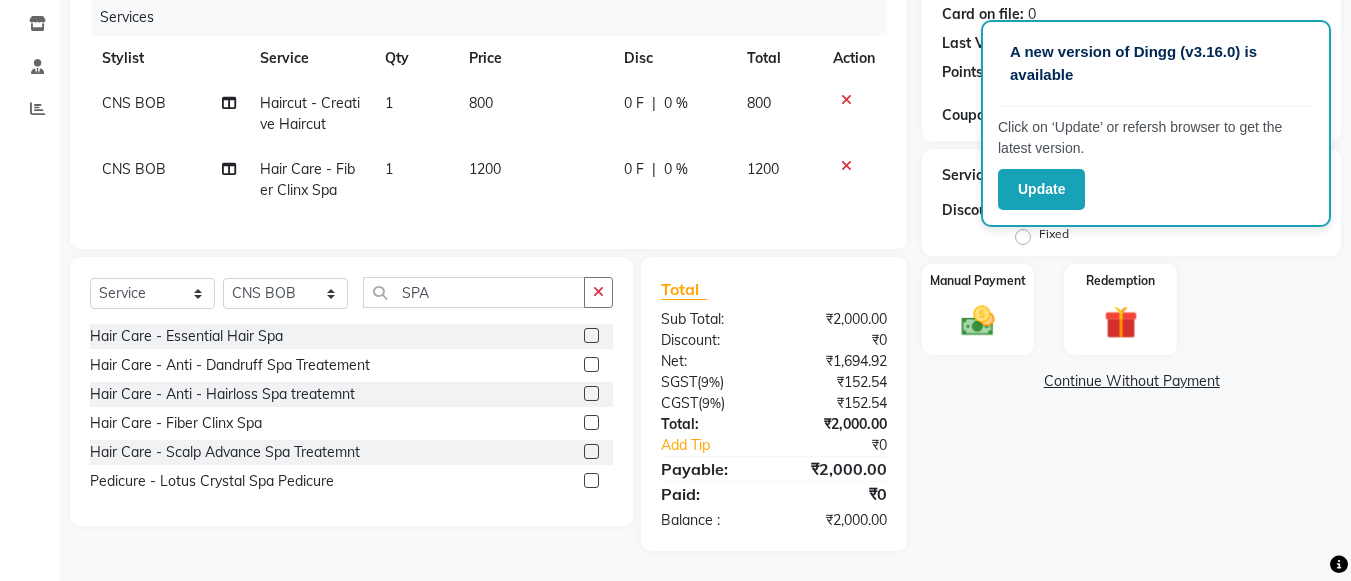 click 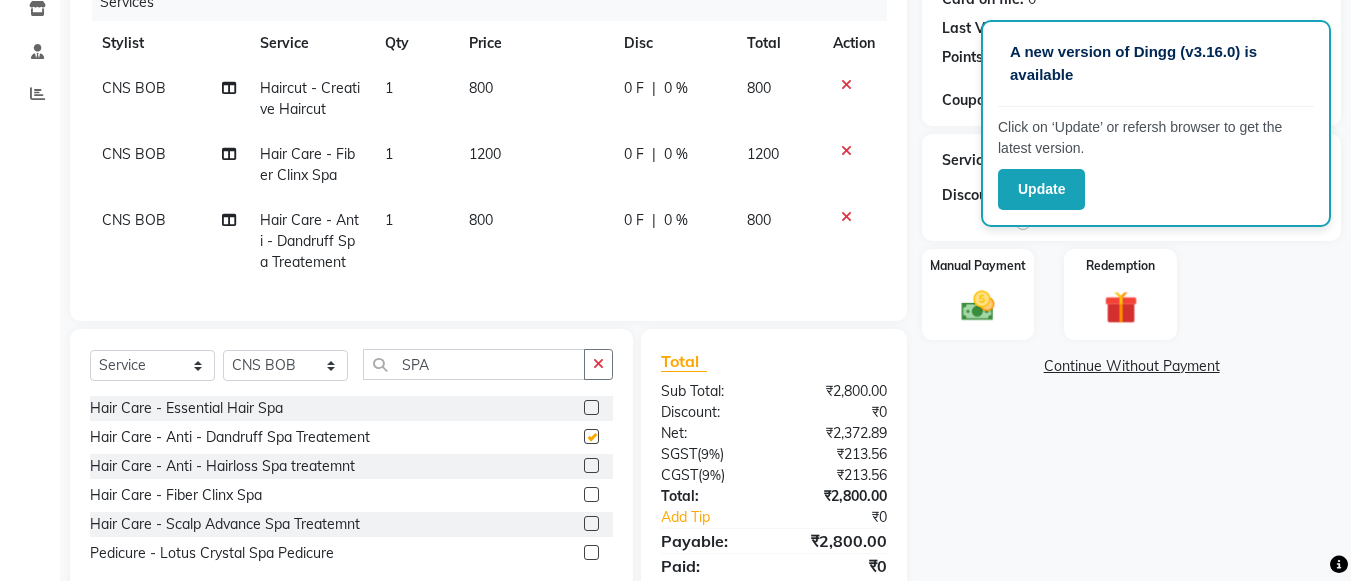 checkbox on "false" 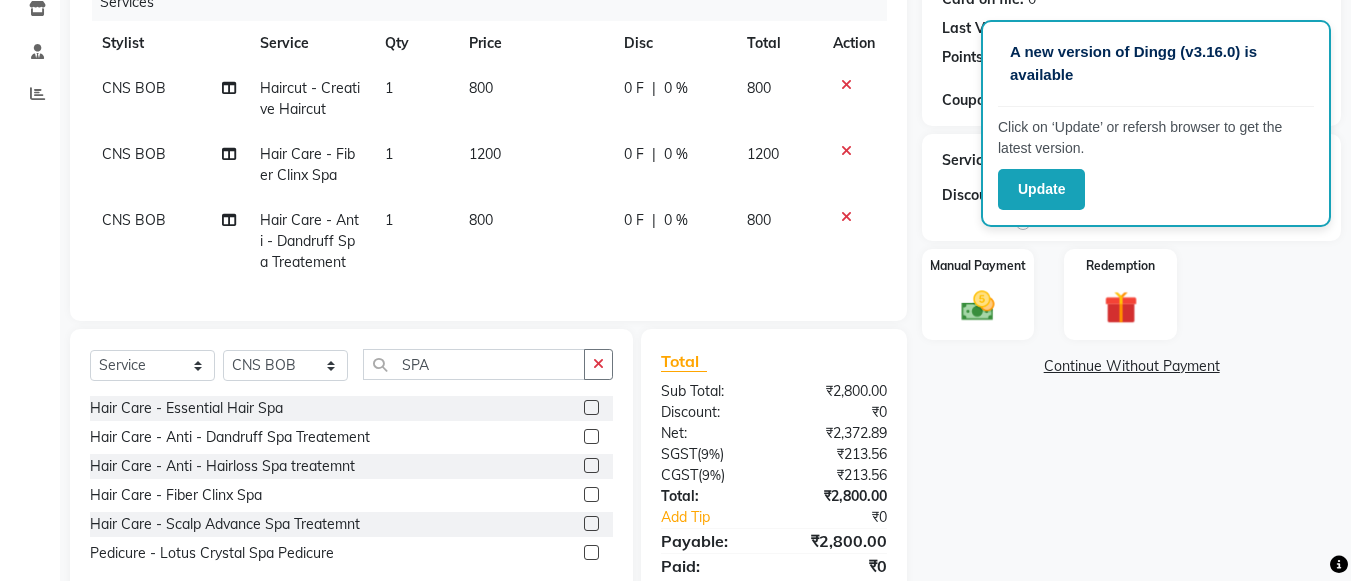 click 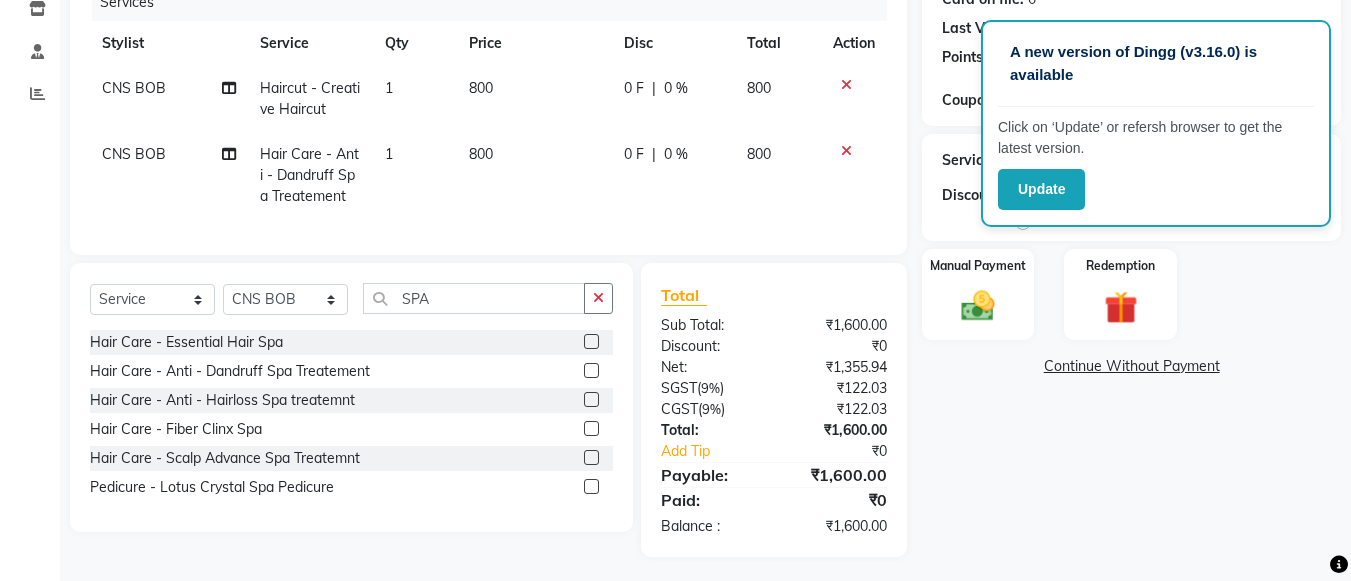 click 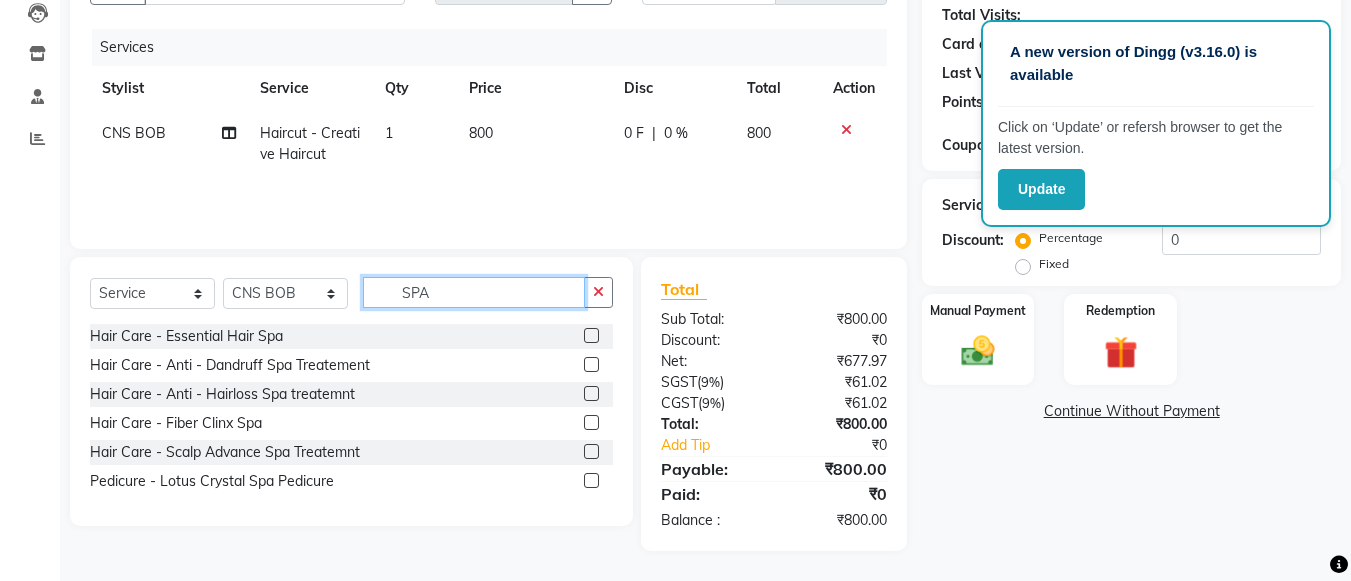 click on "SPA" 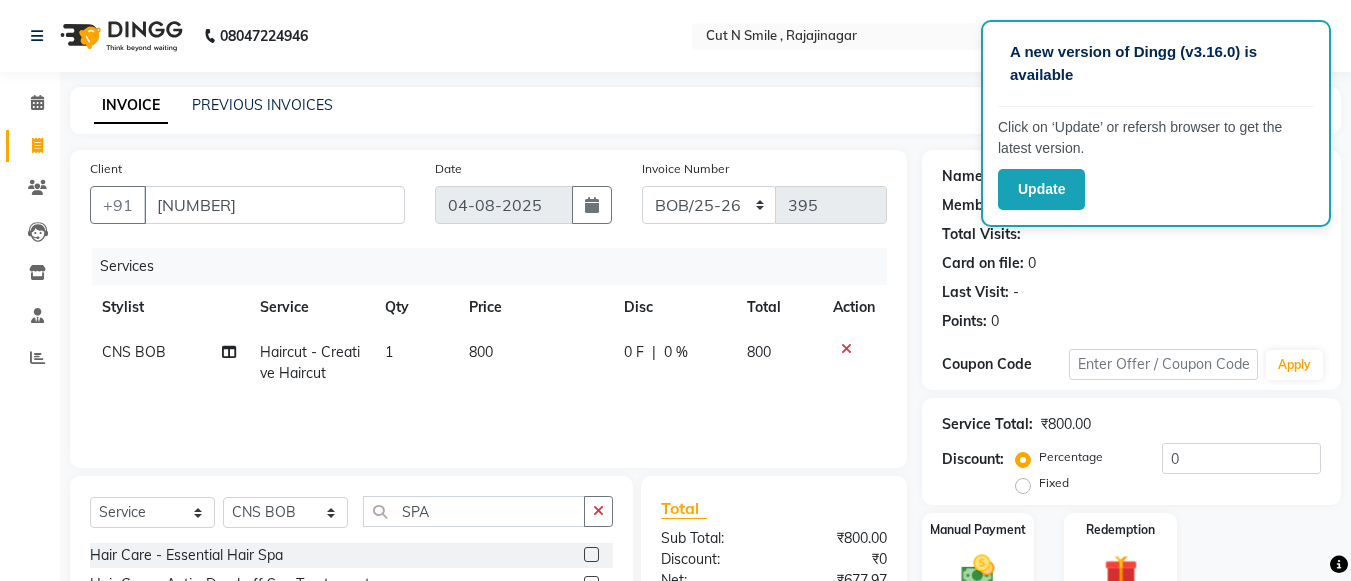 click 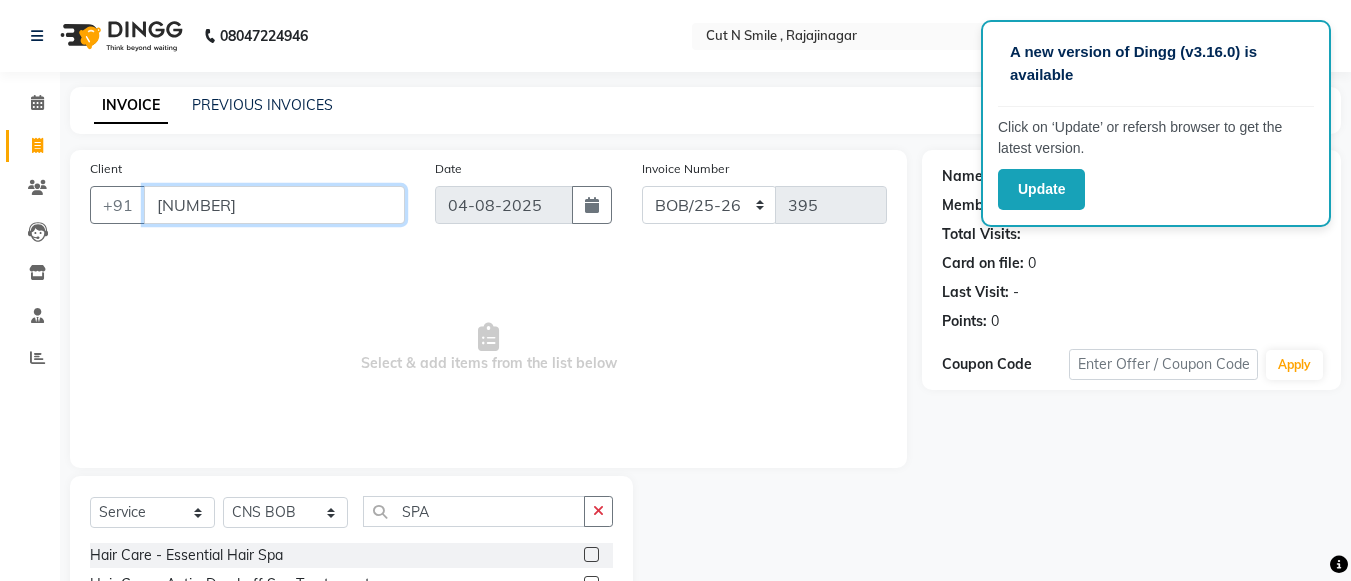 click on "[NUMBER]" at bounding box center (274, 205) 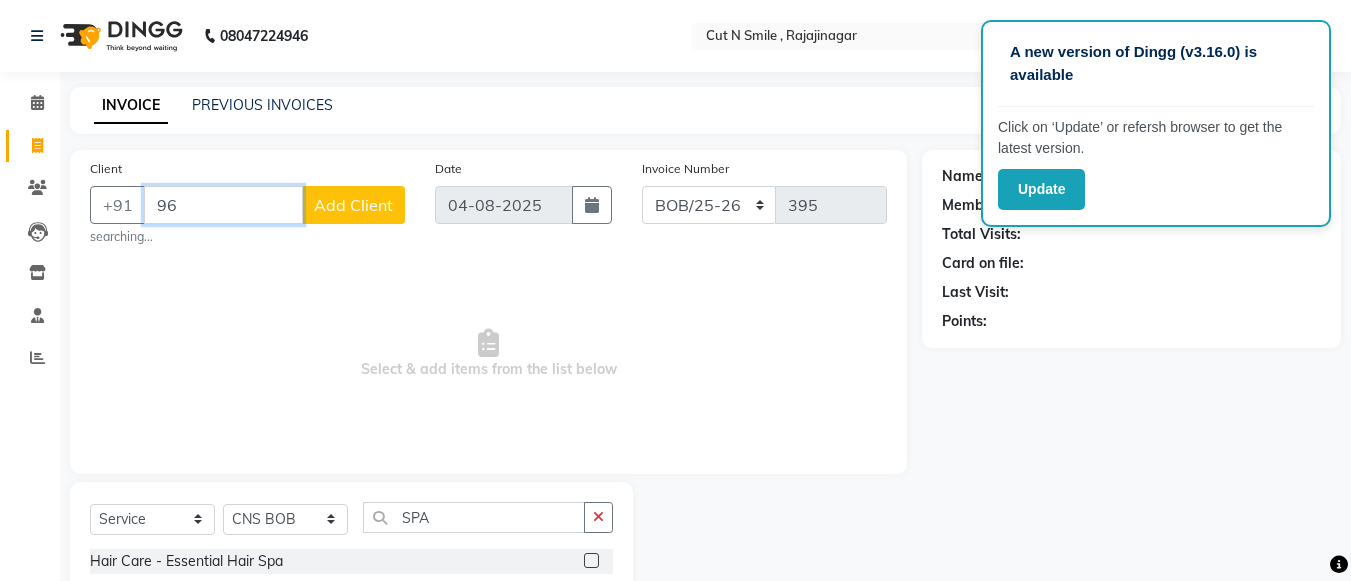 type on "9" 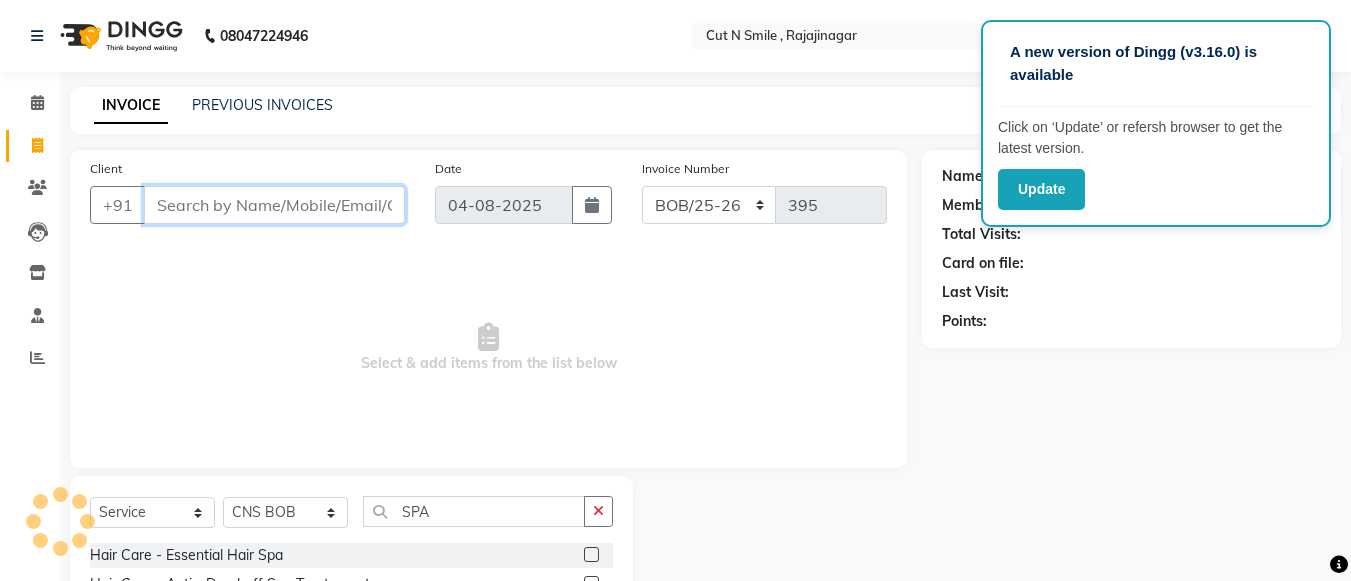 type 